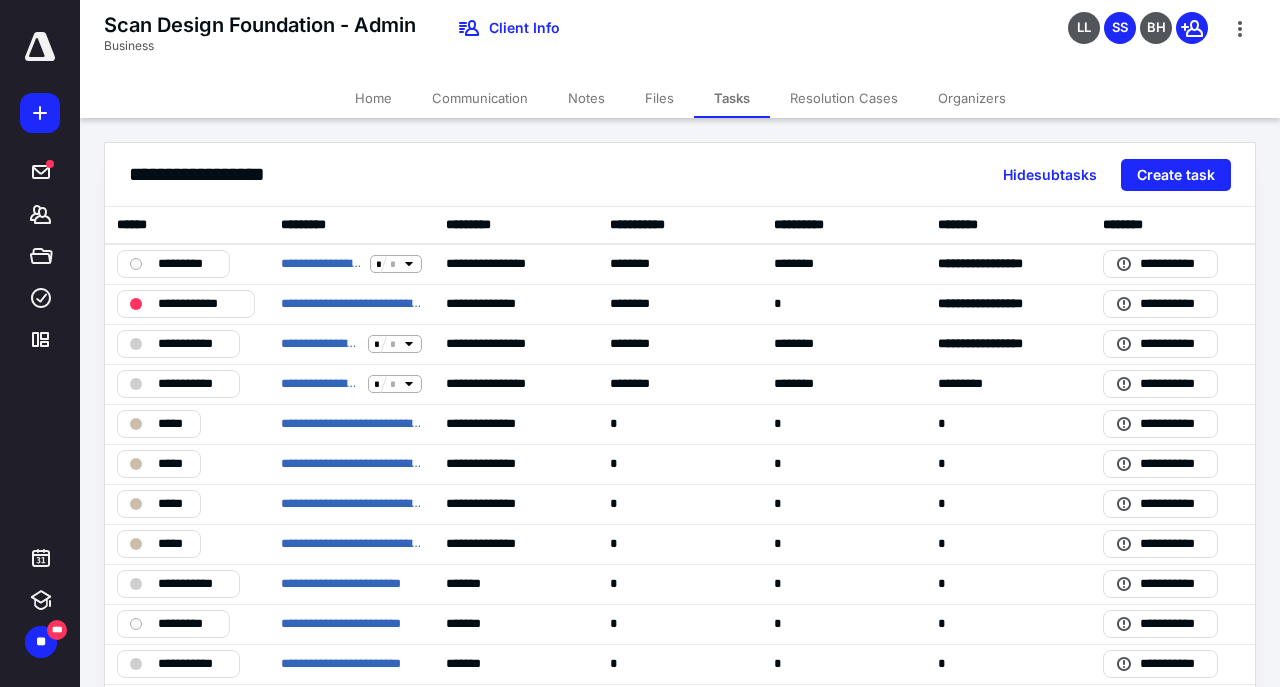 scroll, scrollTop: 0, scrollLeft: 0, axis: both 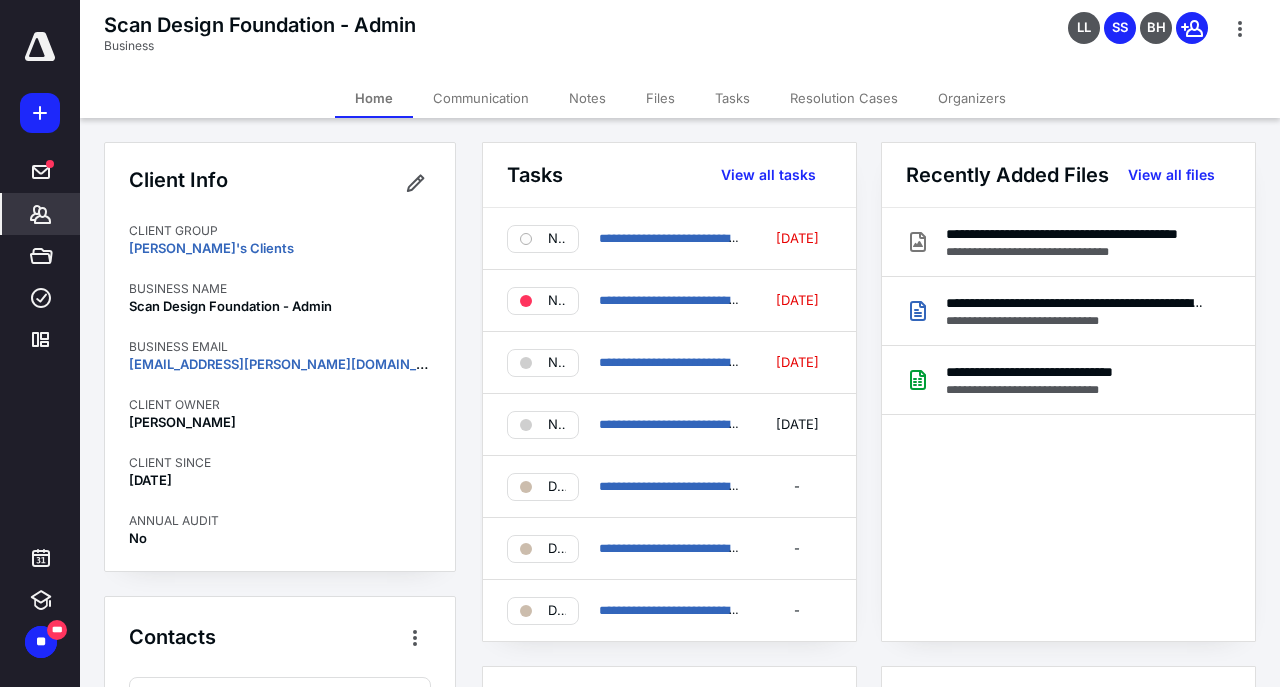 click on "Files" at bounding box center [660, 98] 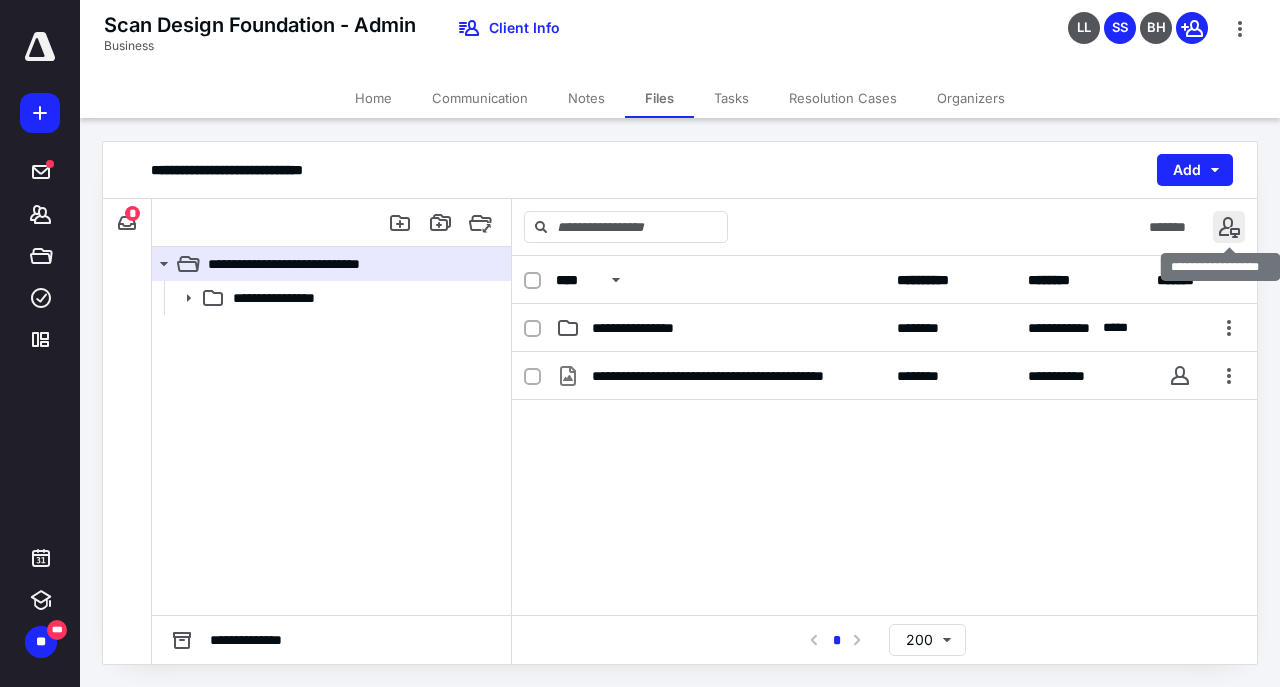 click at bounding box center [1229, 227] 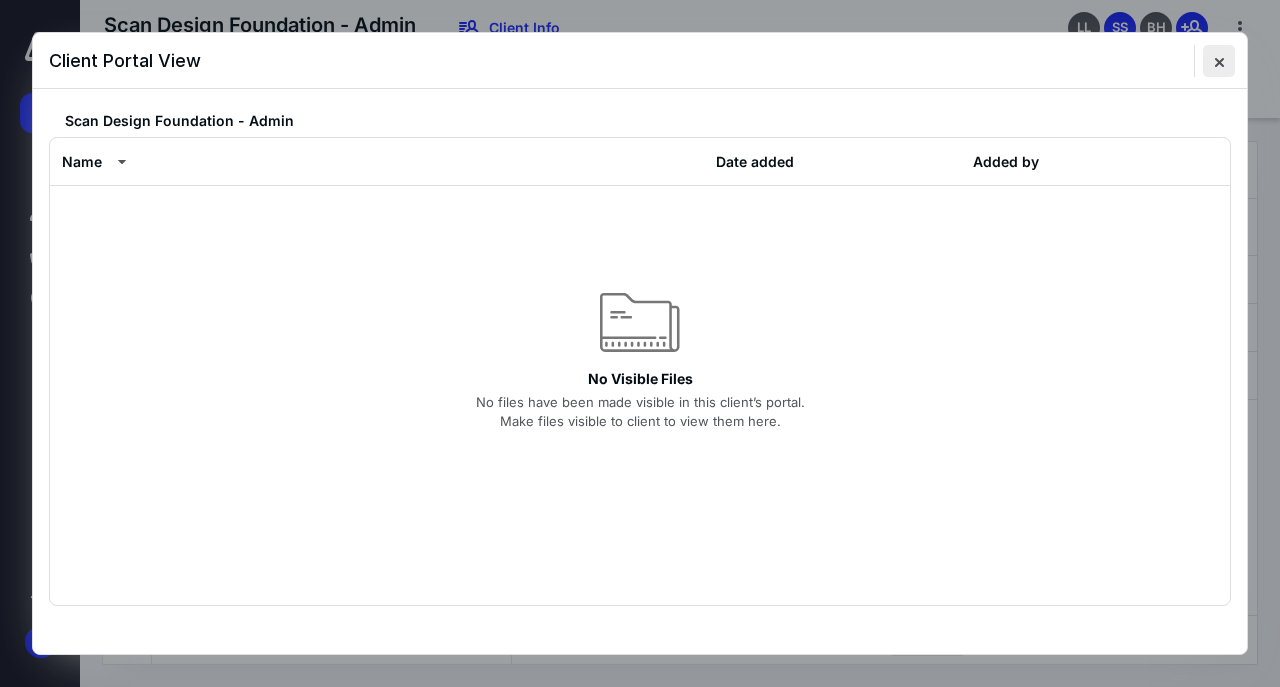 click at bounding box center (1219, 61) 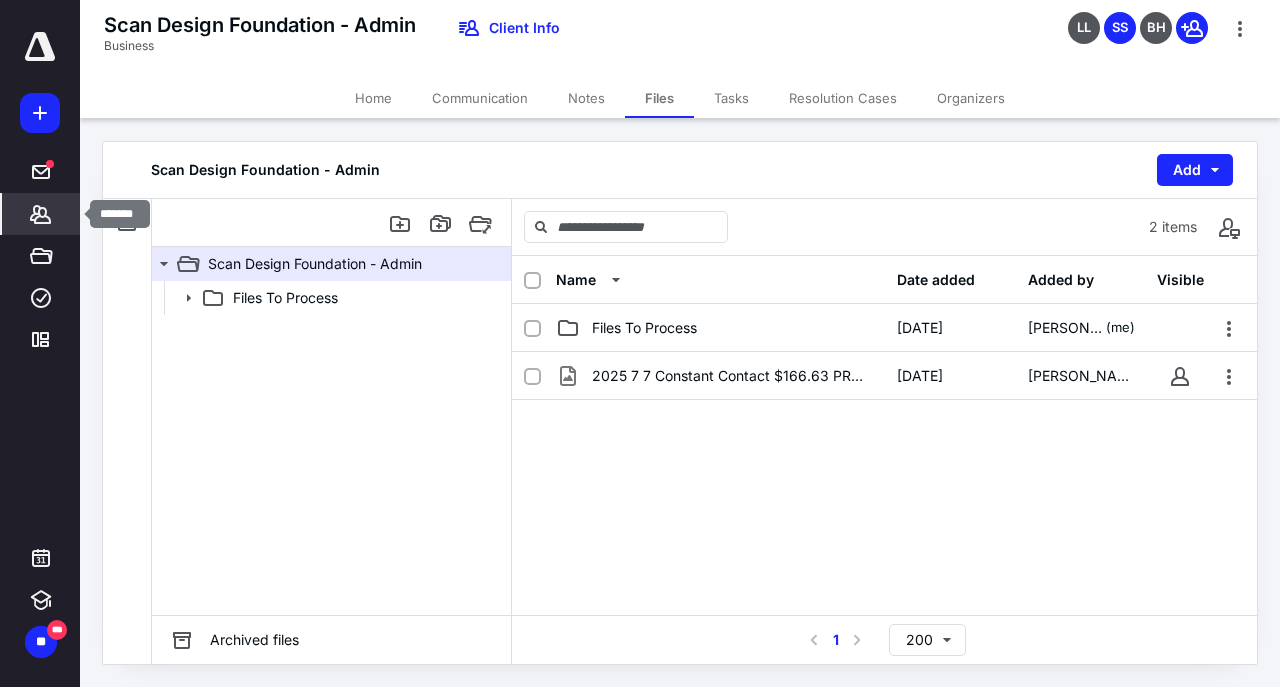 click 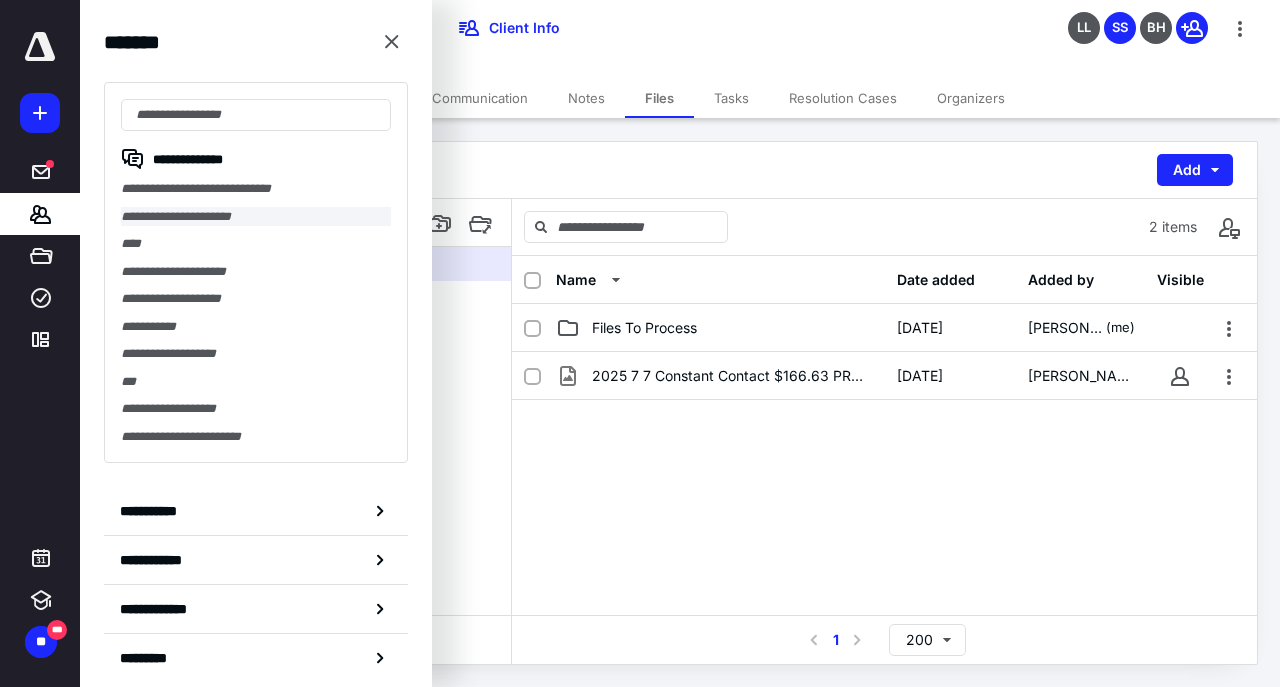 click on "**********" at bounding box center (256, 217) 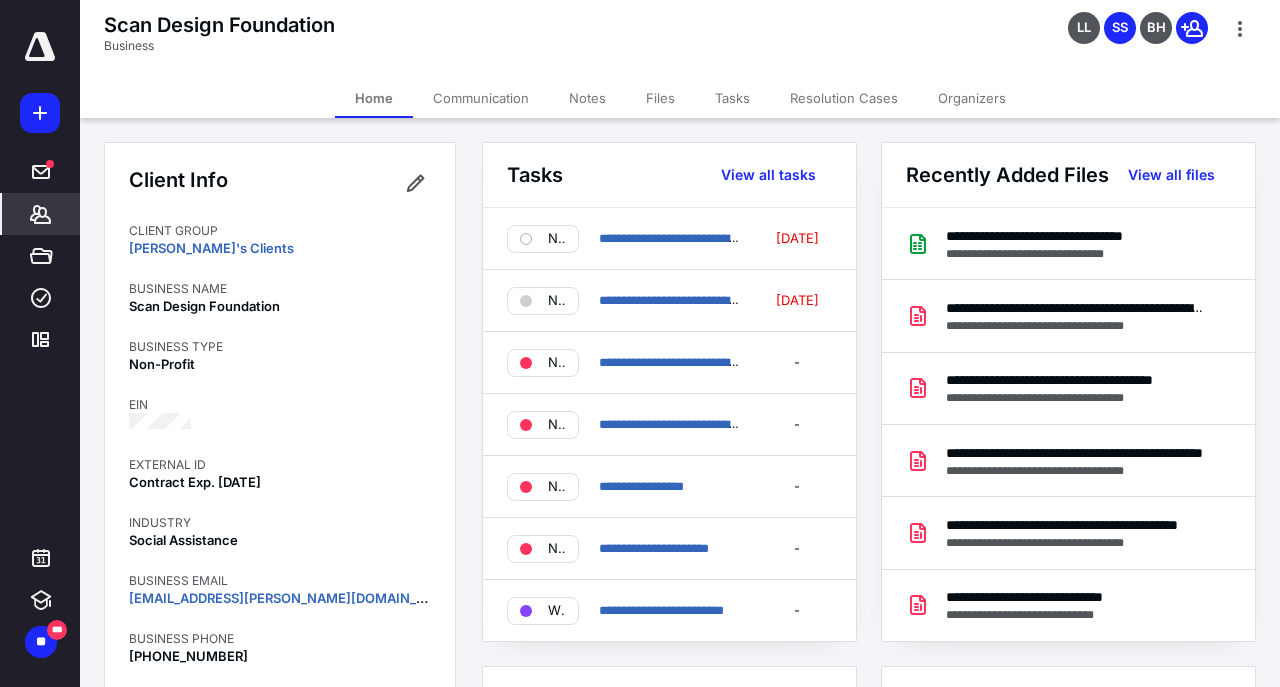 click on "Files" at bounding box center (660, 98) 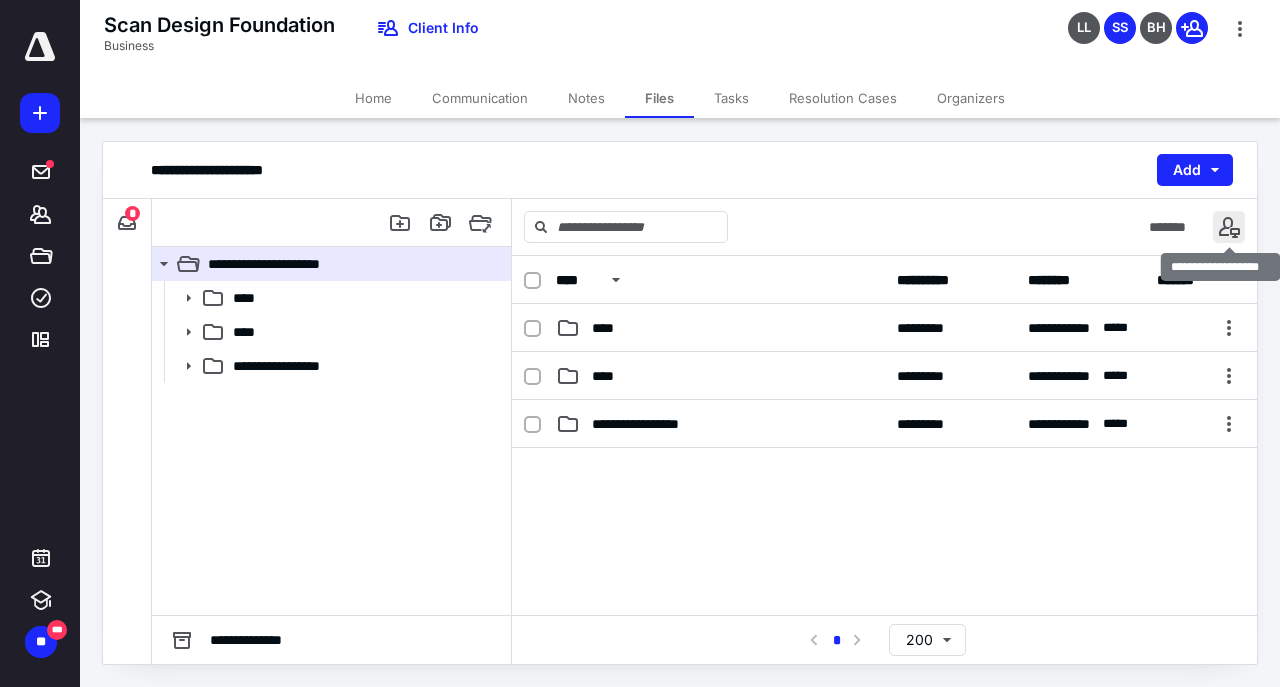 click at bounding box center (1229, 227) 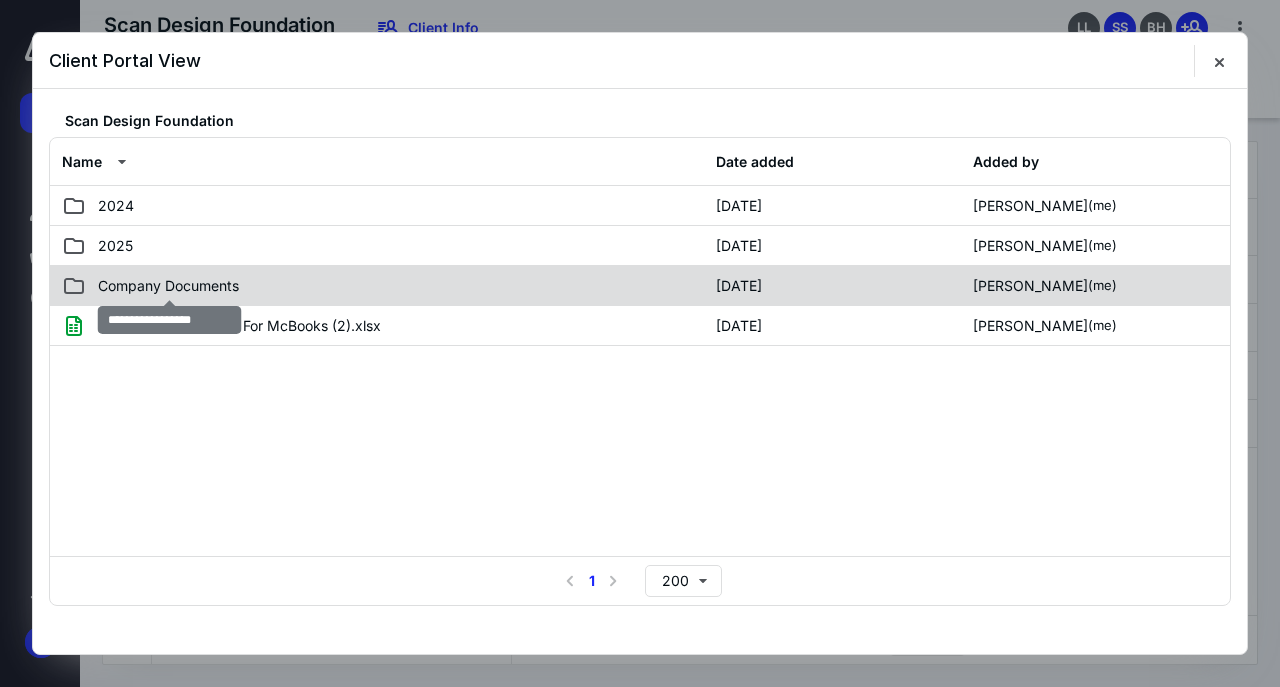 click on "Company Documents" at bounding box center [168, 286] 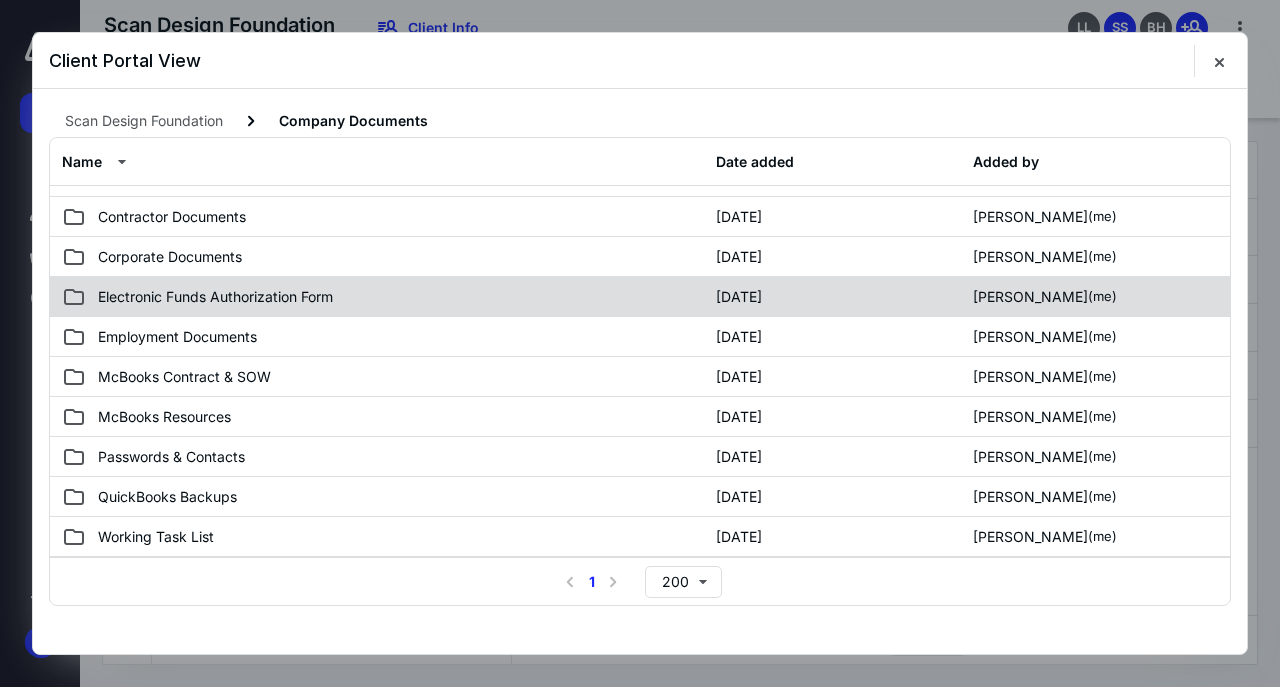scroll, scrollTop: 0, scrollLeft: 0, axis: both 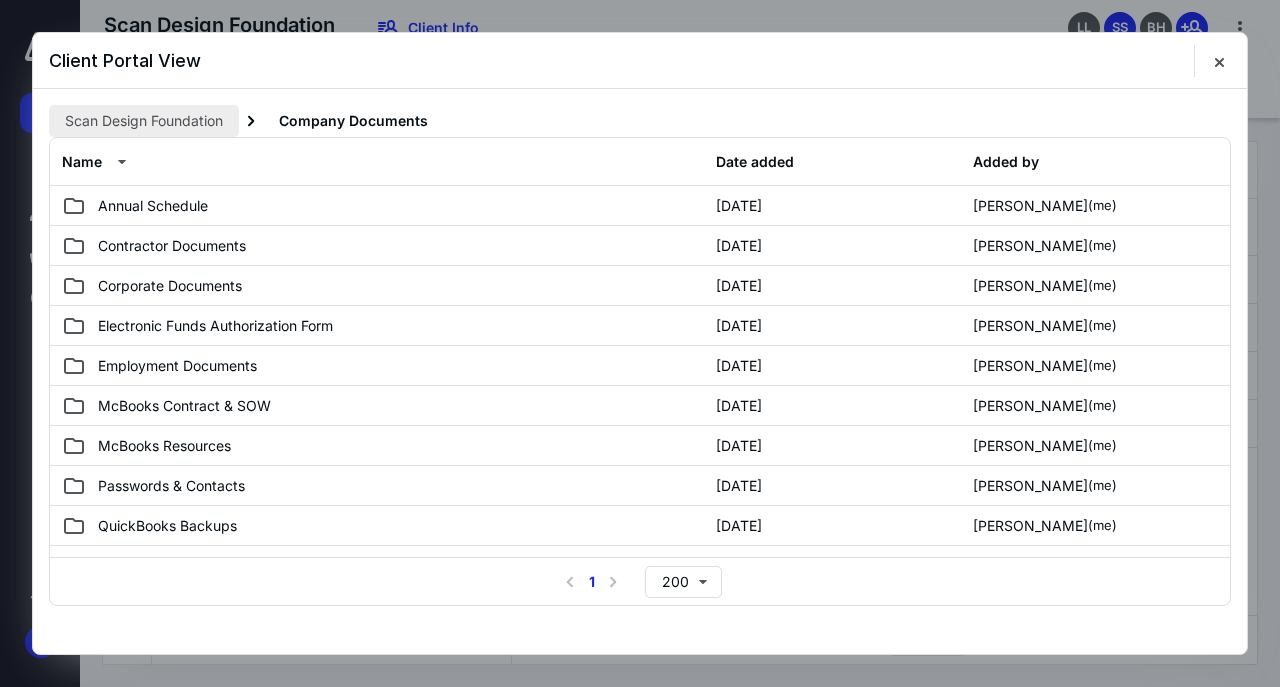 click on "Scan Design Foundation" at bounding box center (144, 121) 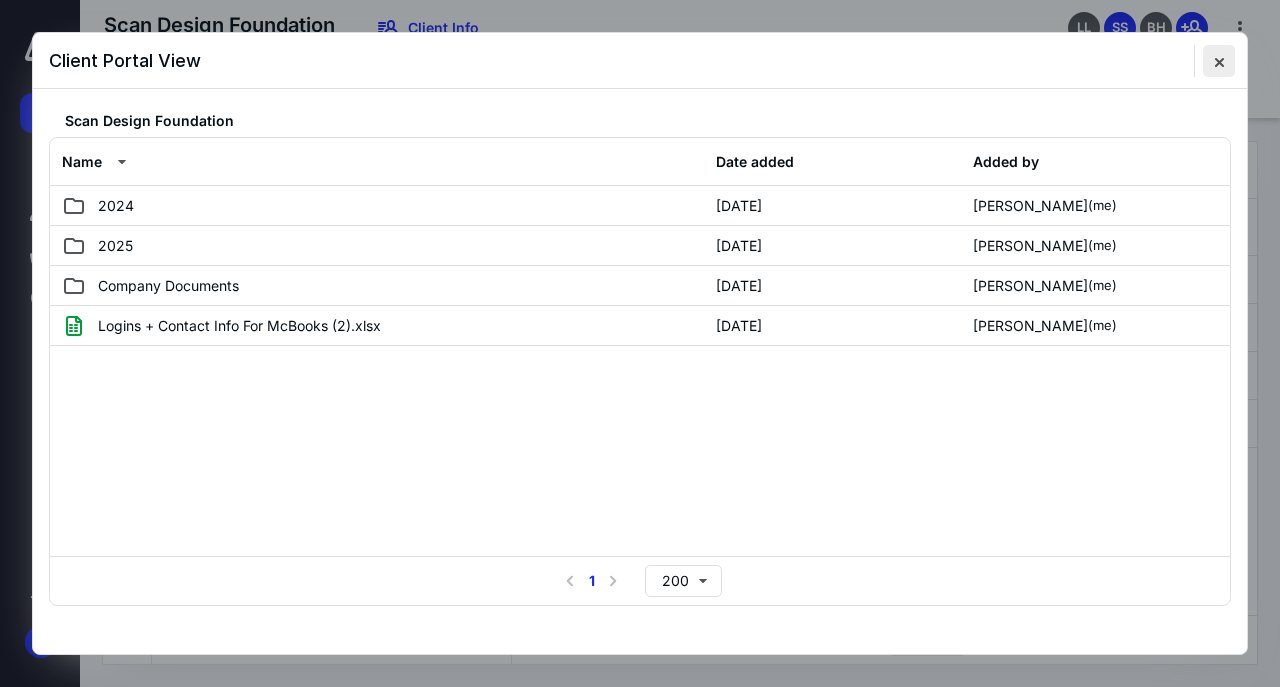 click at bounding box center [1219, 61] 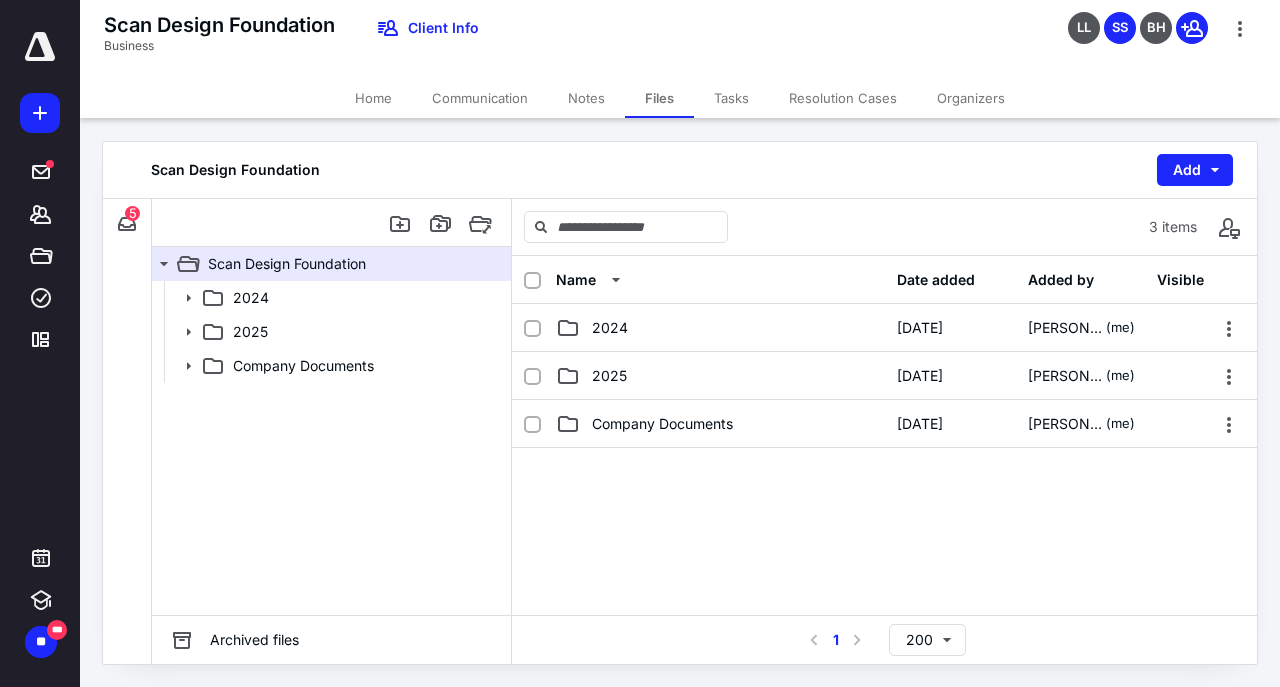 click on "Tasks" at bounding box center (731, 98) 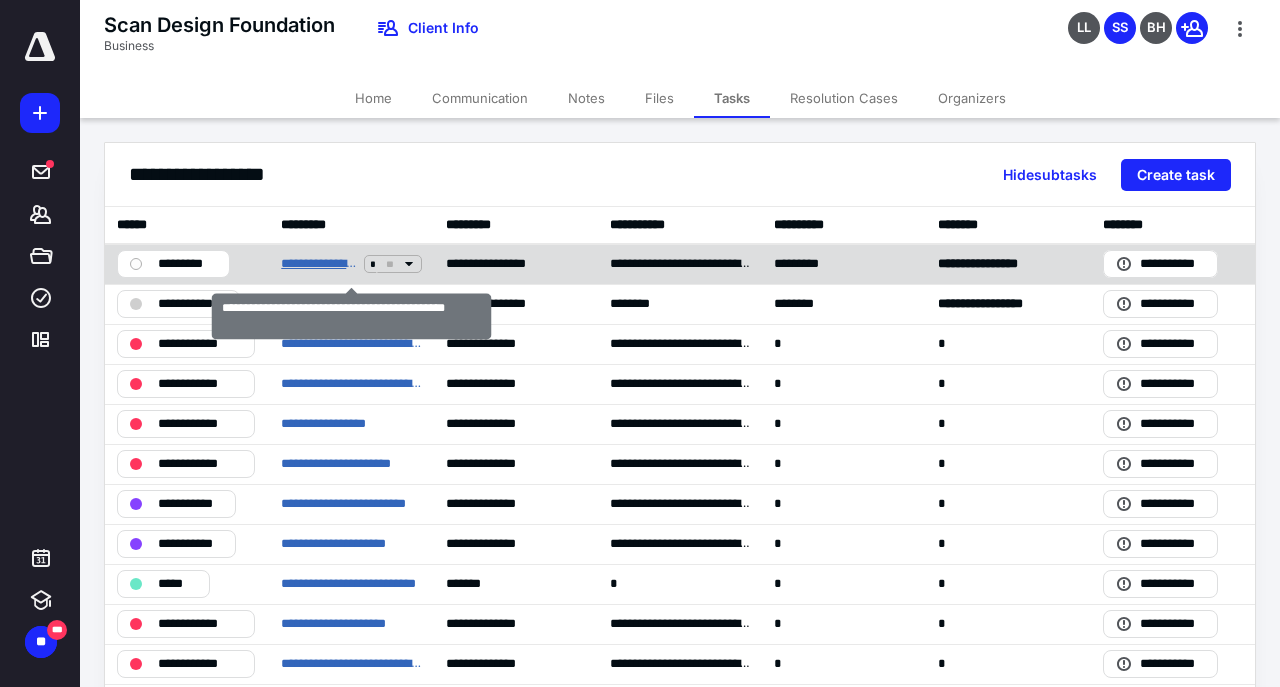 click on "**********" at bounding box center [318, 264] 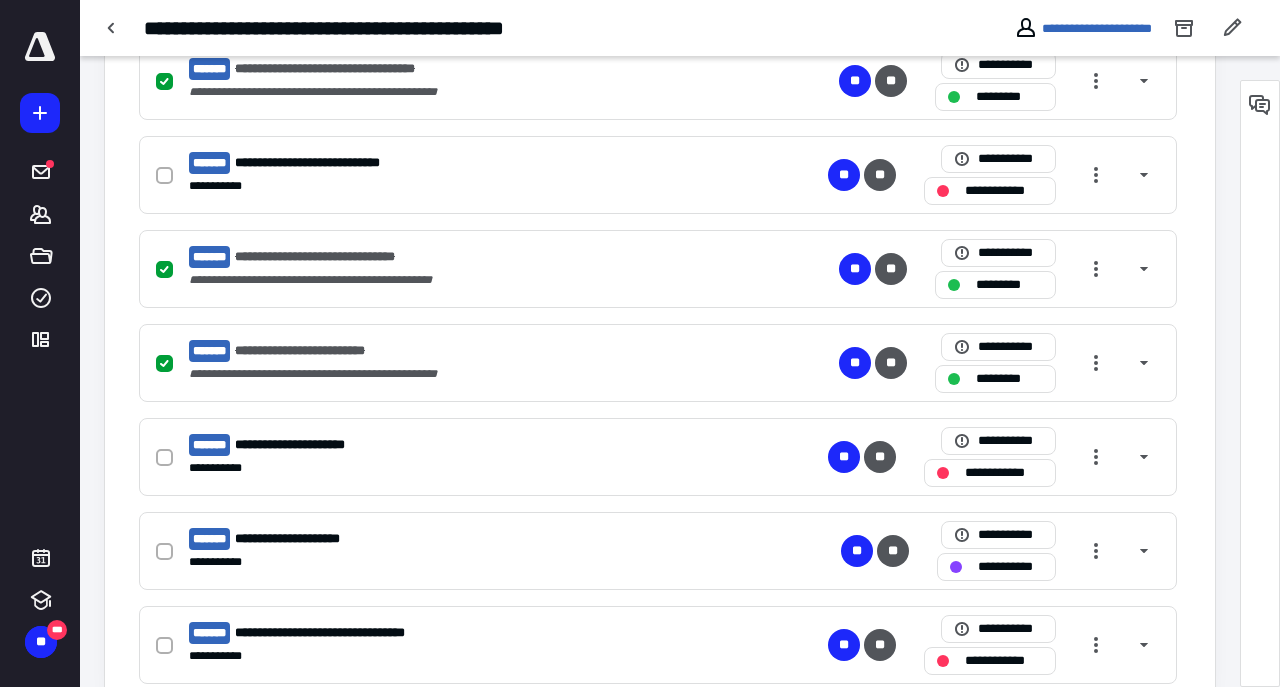 scroll, scrollTop: 1052, scrollLeft: 0, axis: vertical 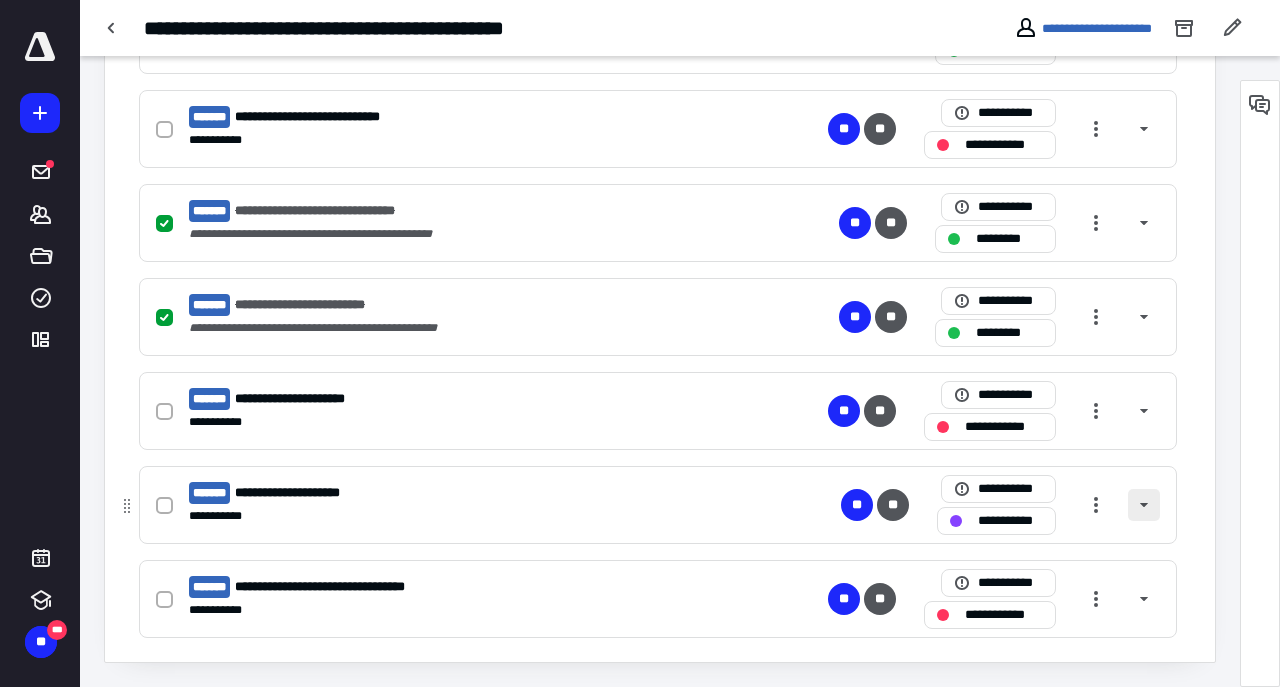 click at bounding box center (1144, 505) 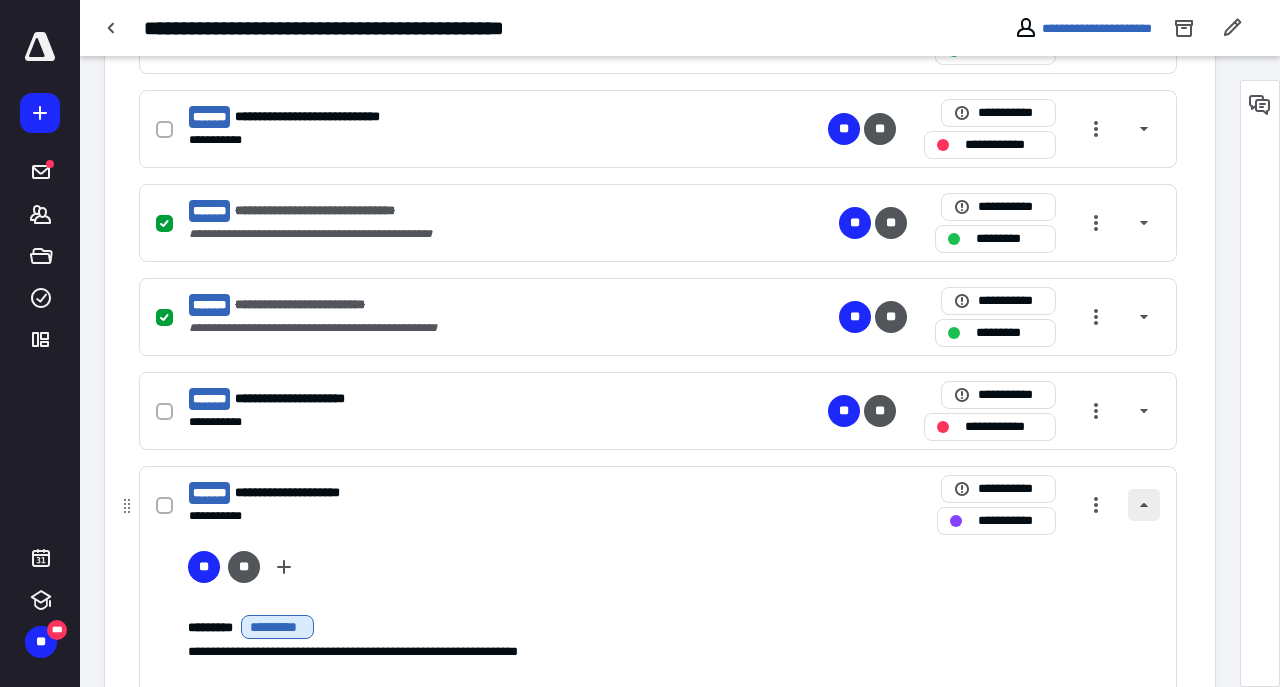 scroll, scrollTop: 228, scrollLeft: 0, axis: vertical 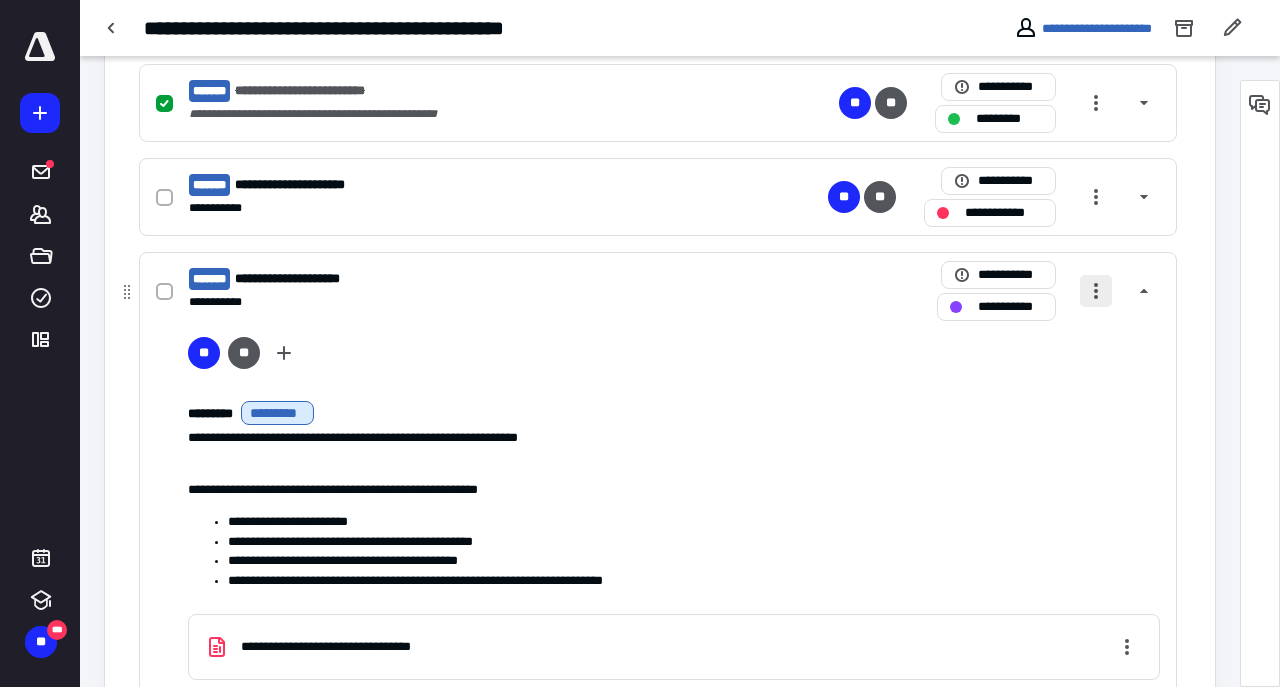 click at bounding box center [1096, 291] 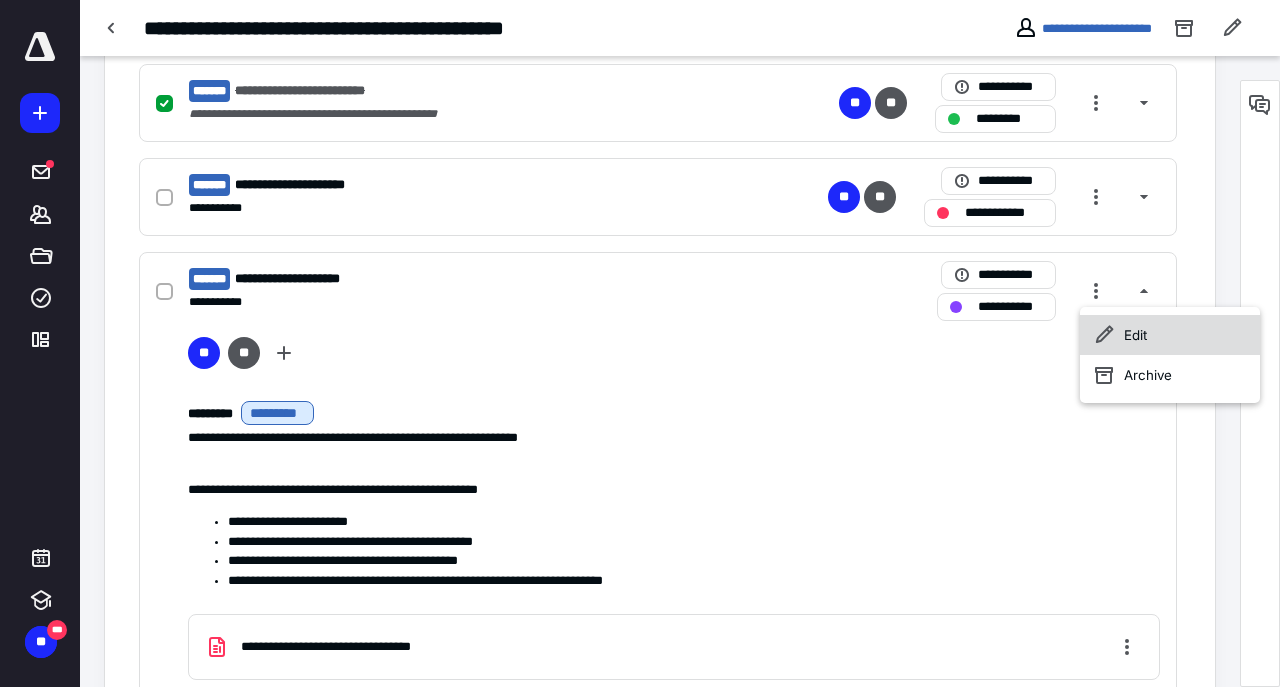 click 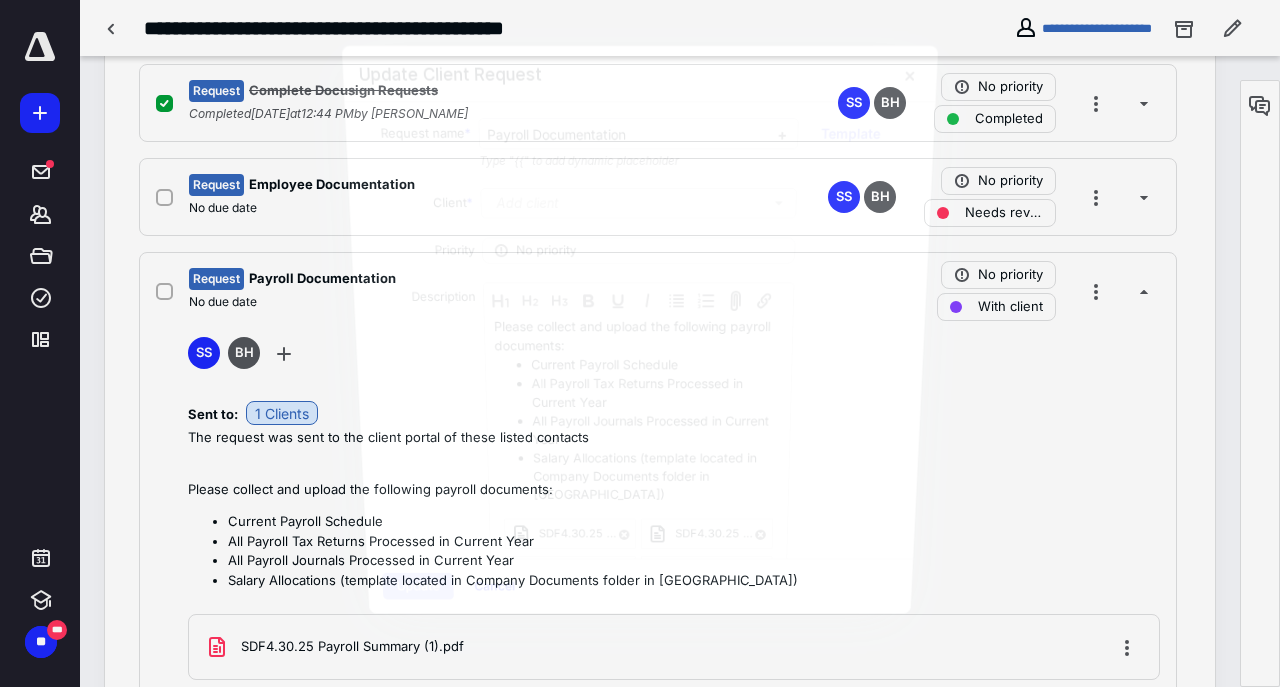 scroll, scrollTop: 260, scrollLeft: 0, axis: vertical 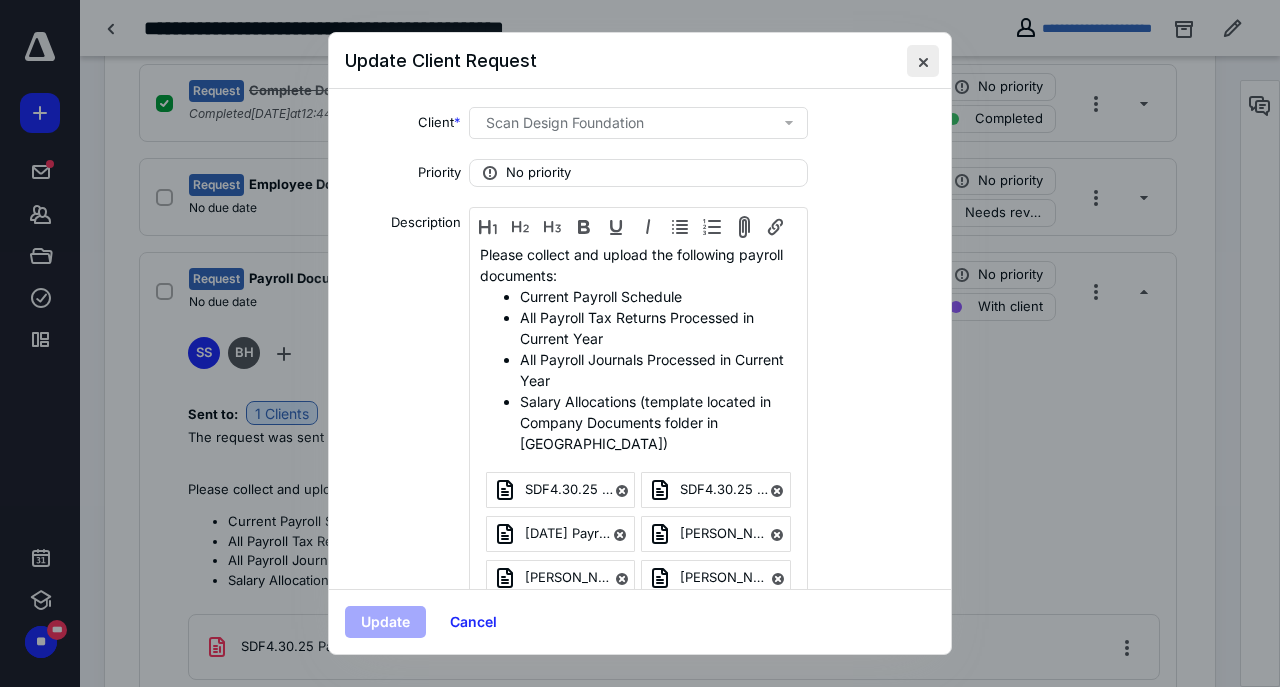 click at bounding box center (923, 61) 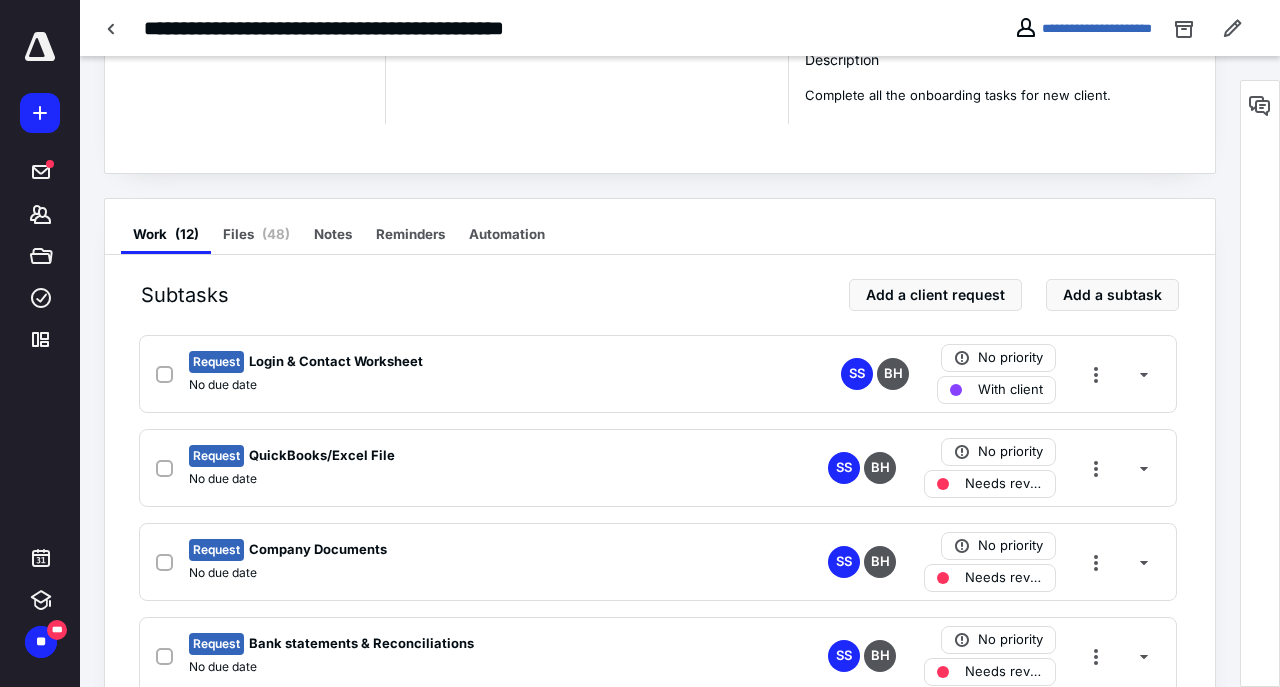 scroll, scrollTop: 322, scrollLeft: 0, axis: vertical 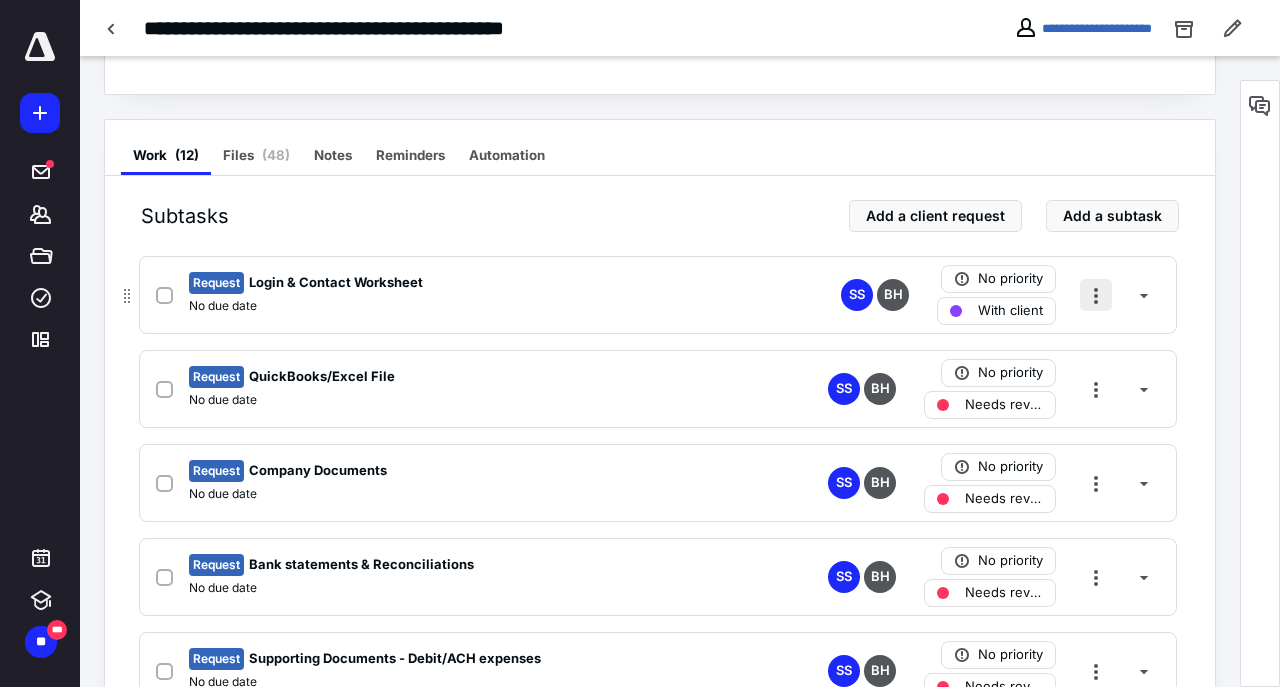 click at bounding box center [1096, 295] 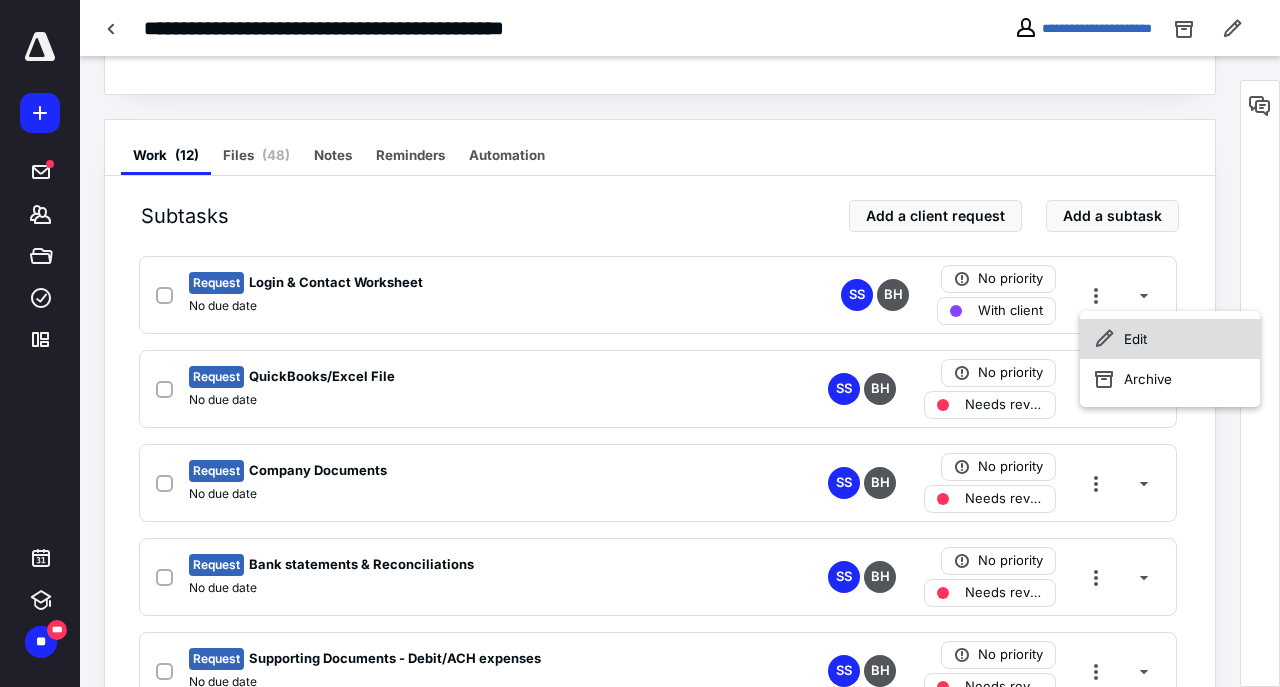 click on "Edit" at bounding box center (1170, 339) 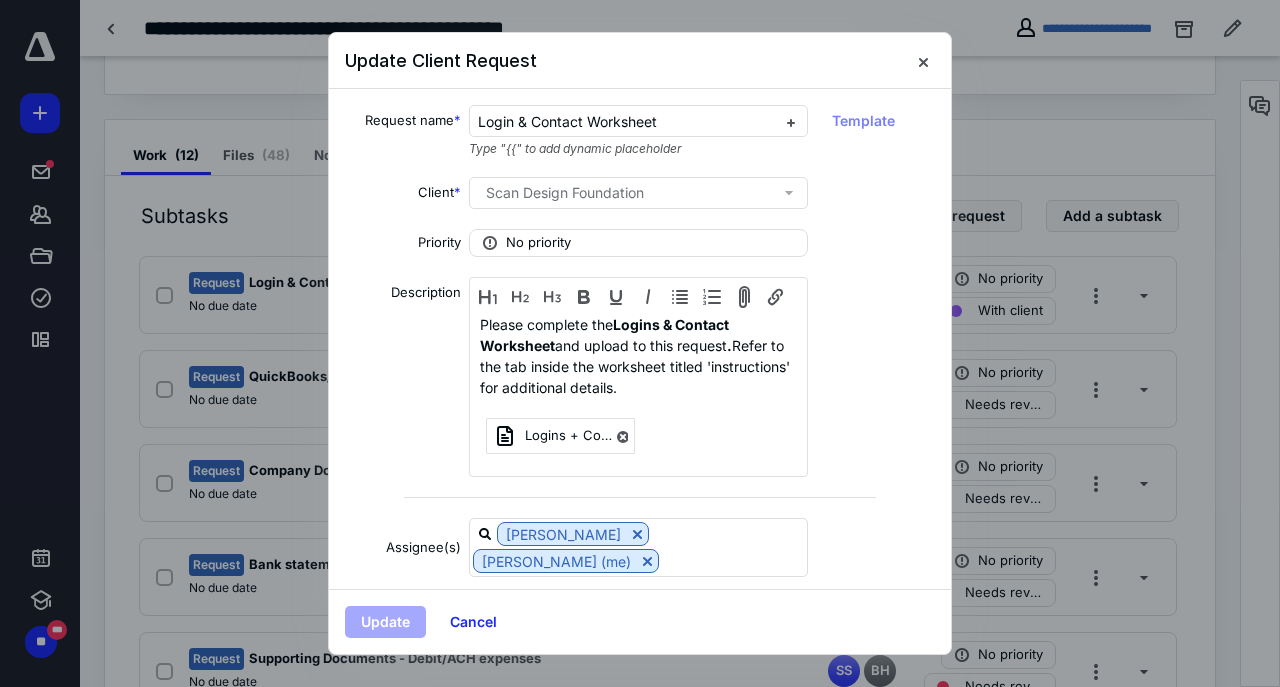 scroll, scrollTop: 128, scrollLeft: 0, axis: vertical 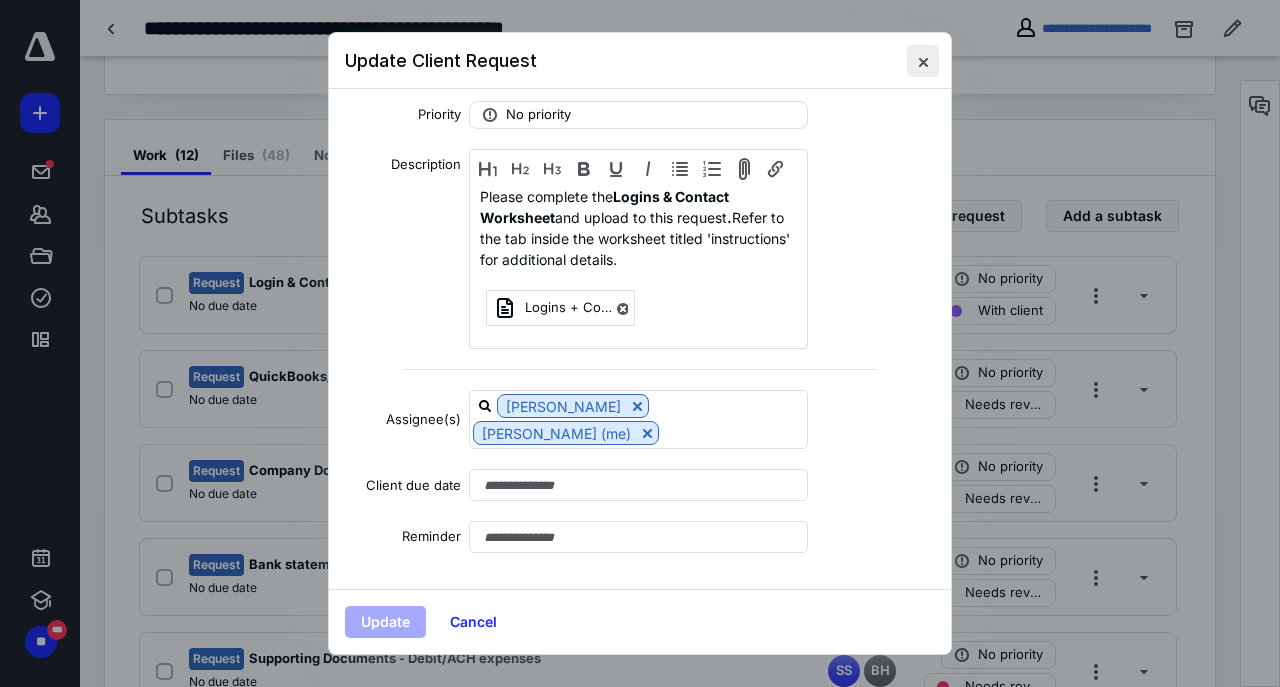 click at bounding box center [923, 61] 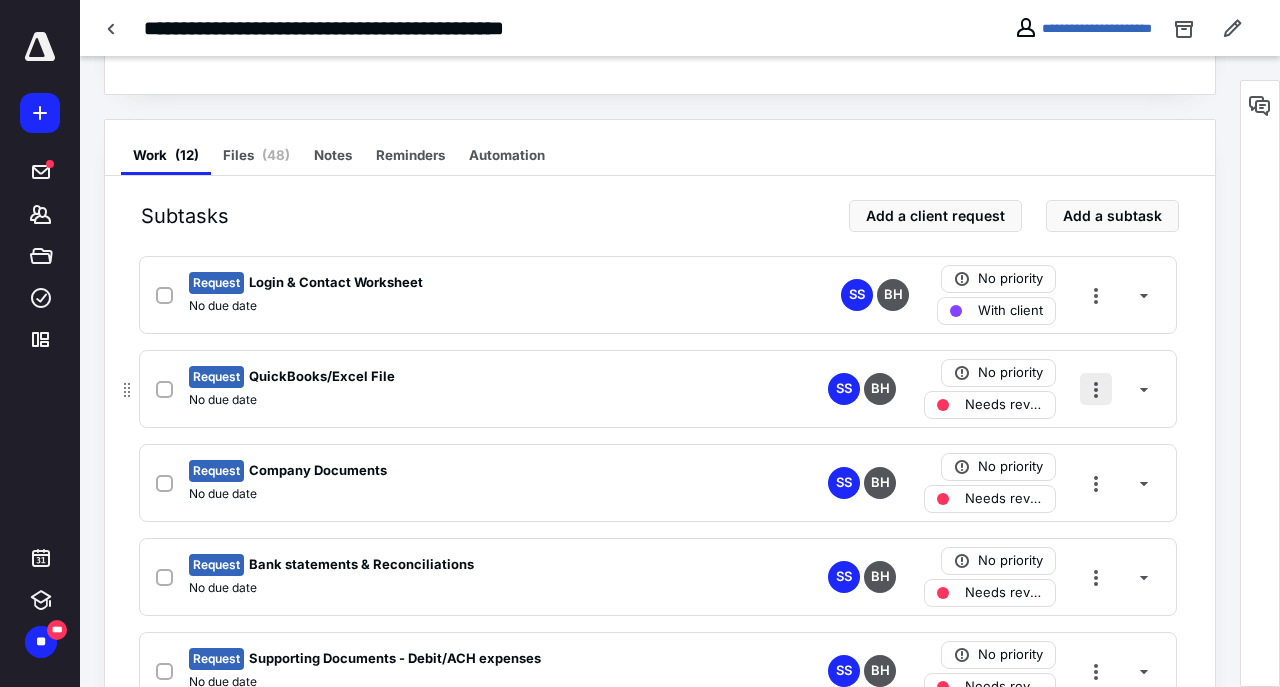 click at bounding box center (1096, 389) 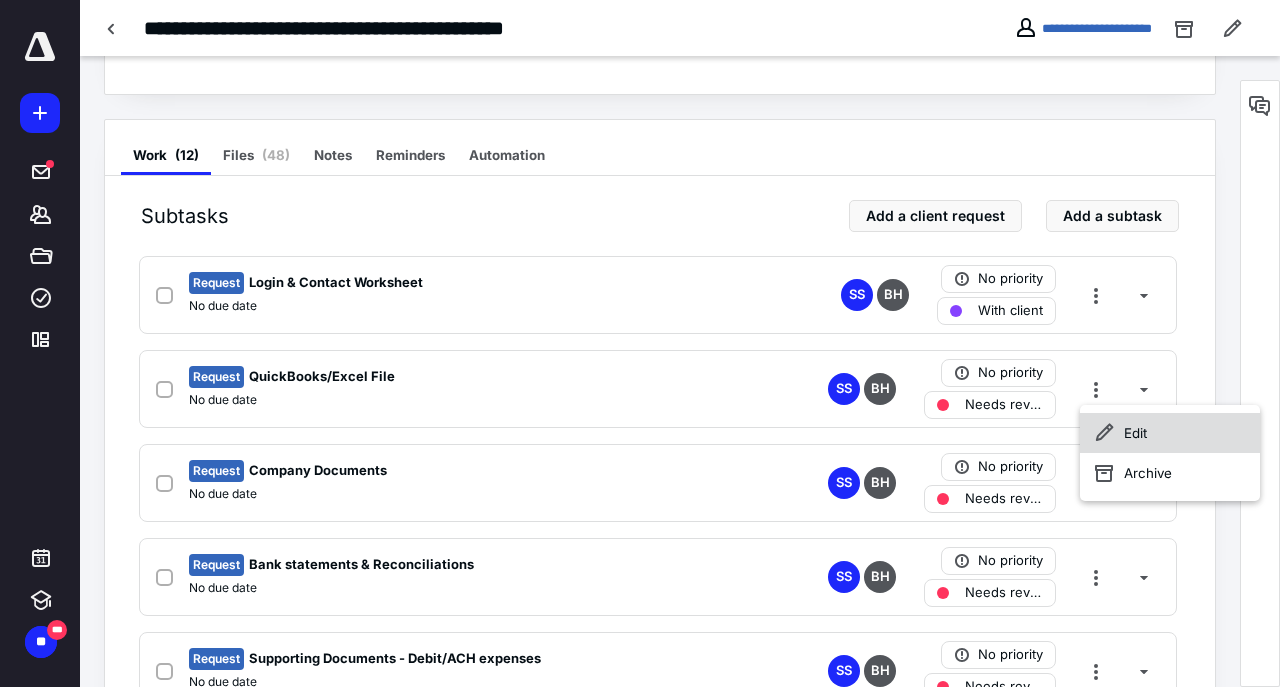 click on "Edit" at bounding box center [1170, 433] 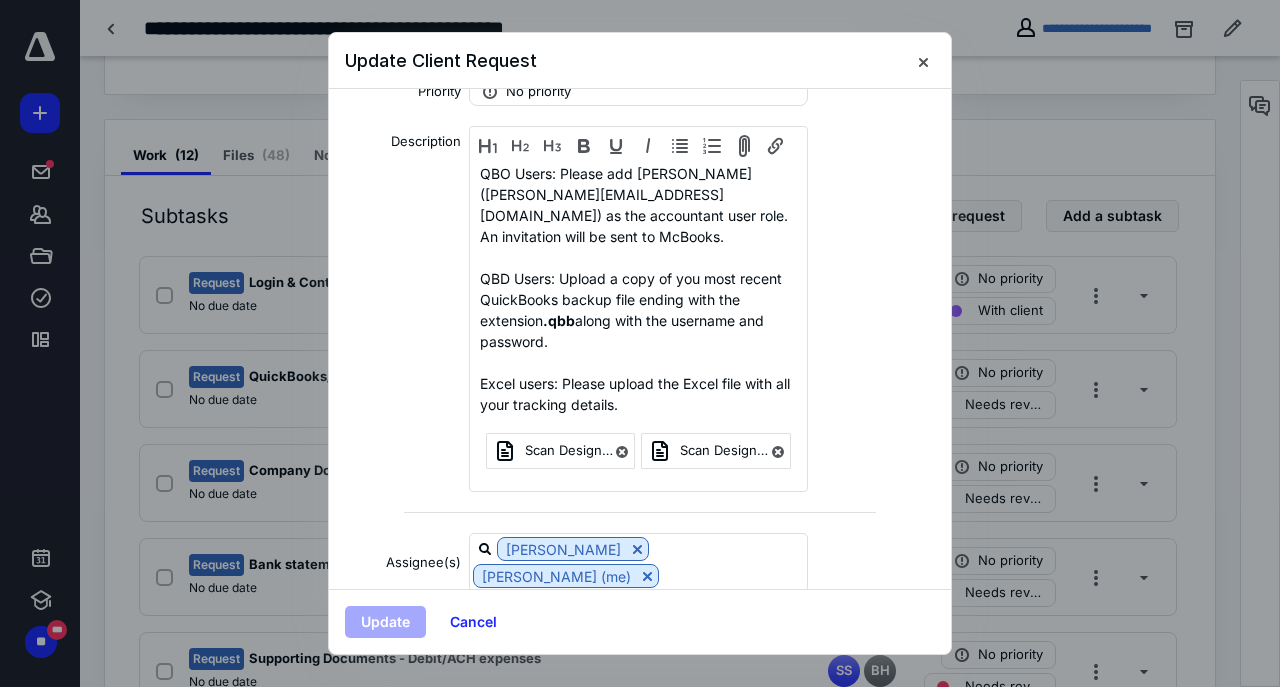 scroll, scrollTop: 0, scrollLeft: 0, axis: both 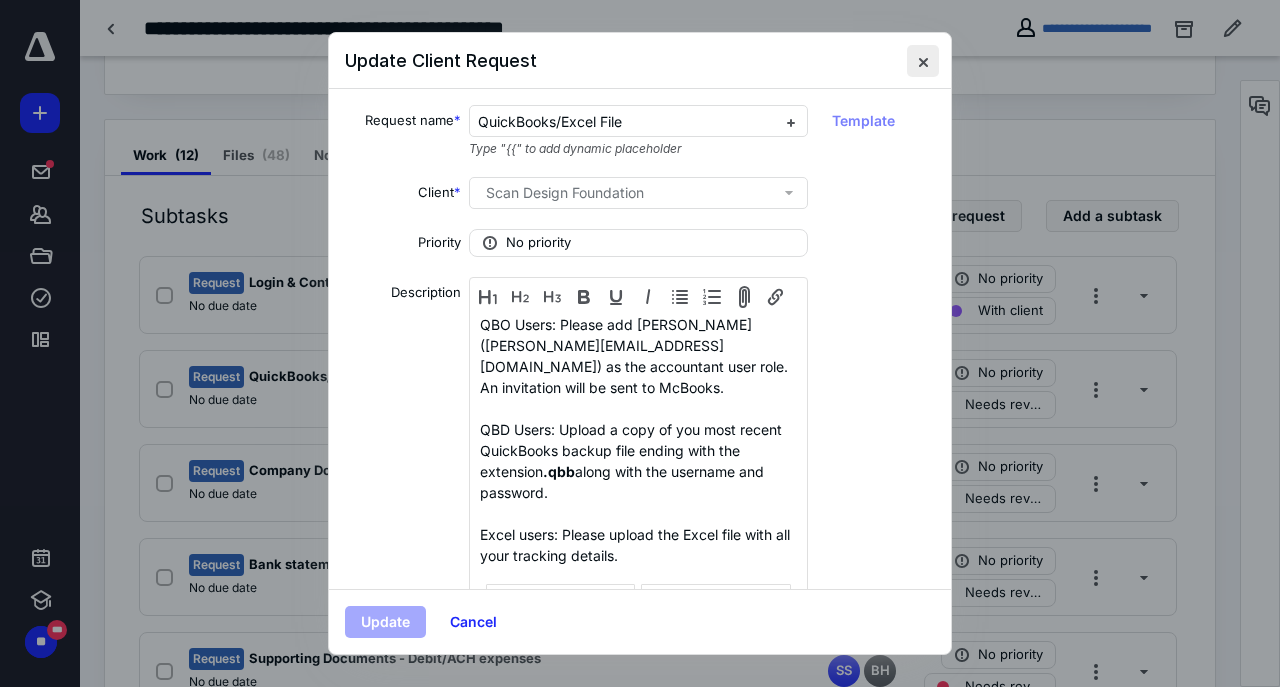 click at bounding box center [923, 61] 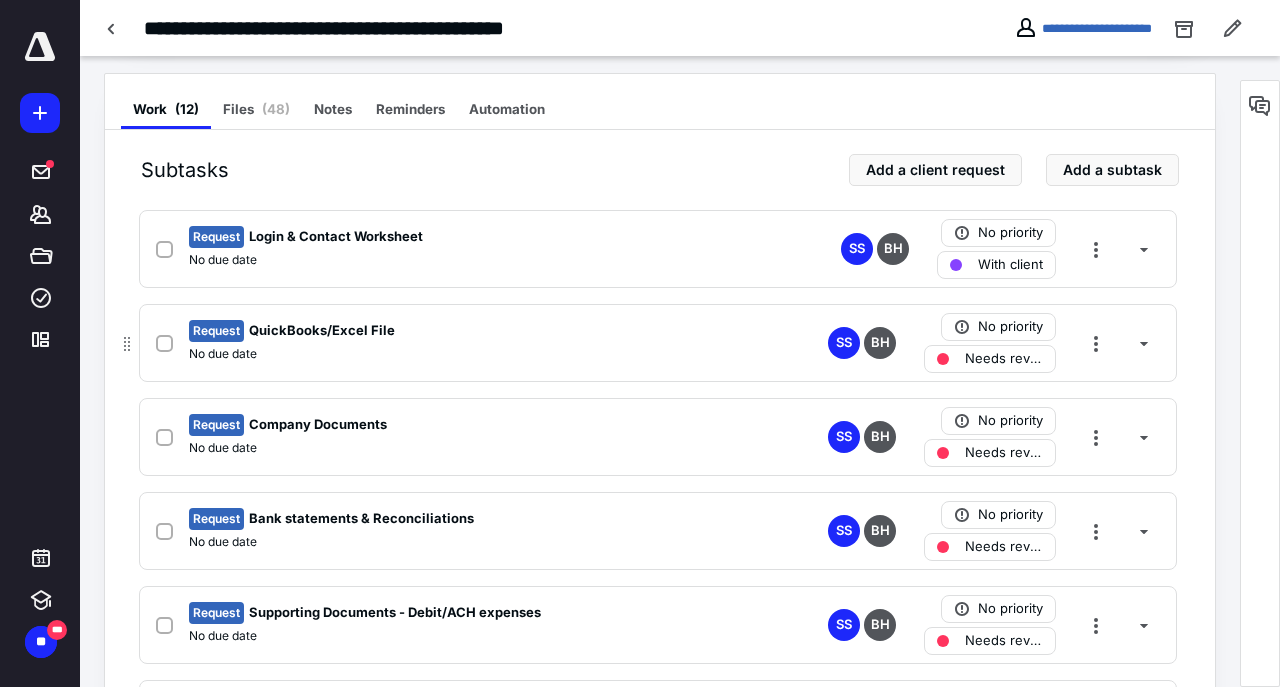 scroll, scrollTop: 376, scrollLeft: 0, axis: vertical 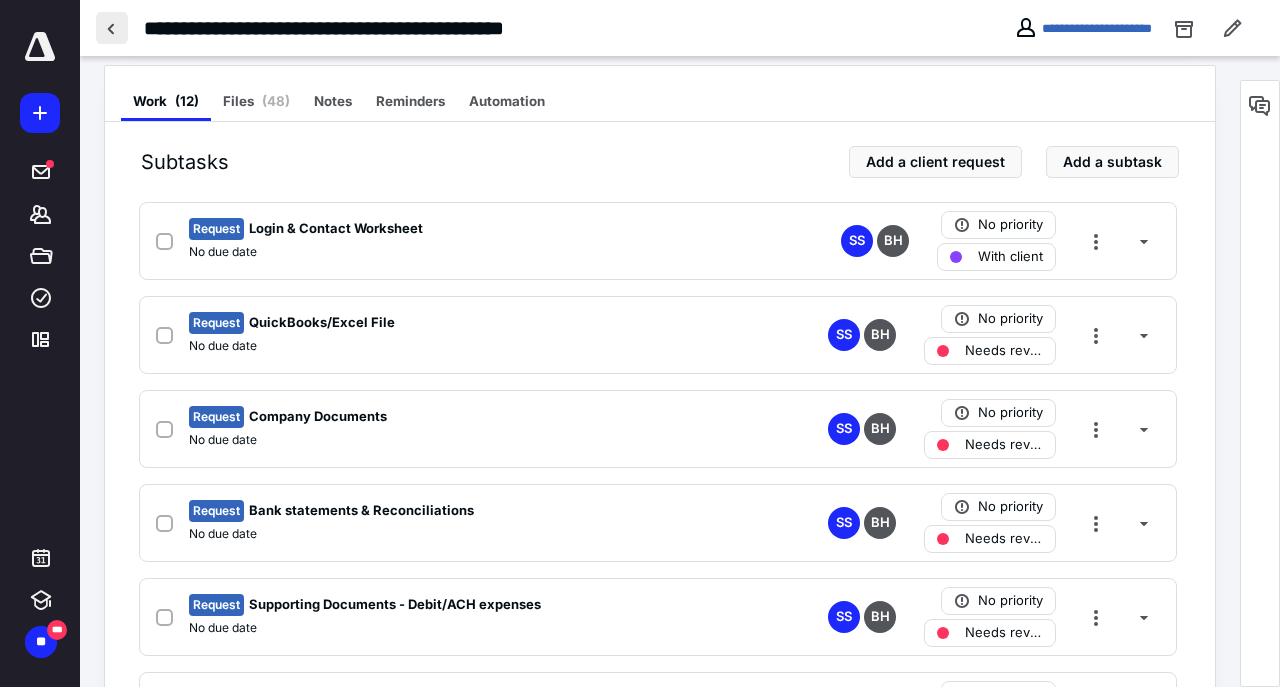 click at bounding box center [112, 28] 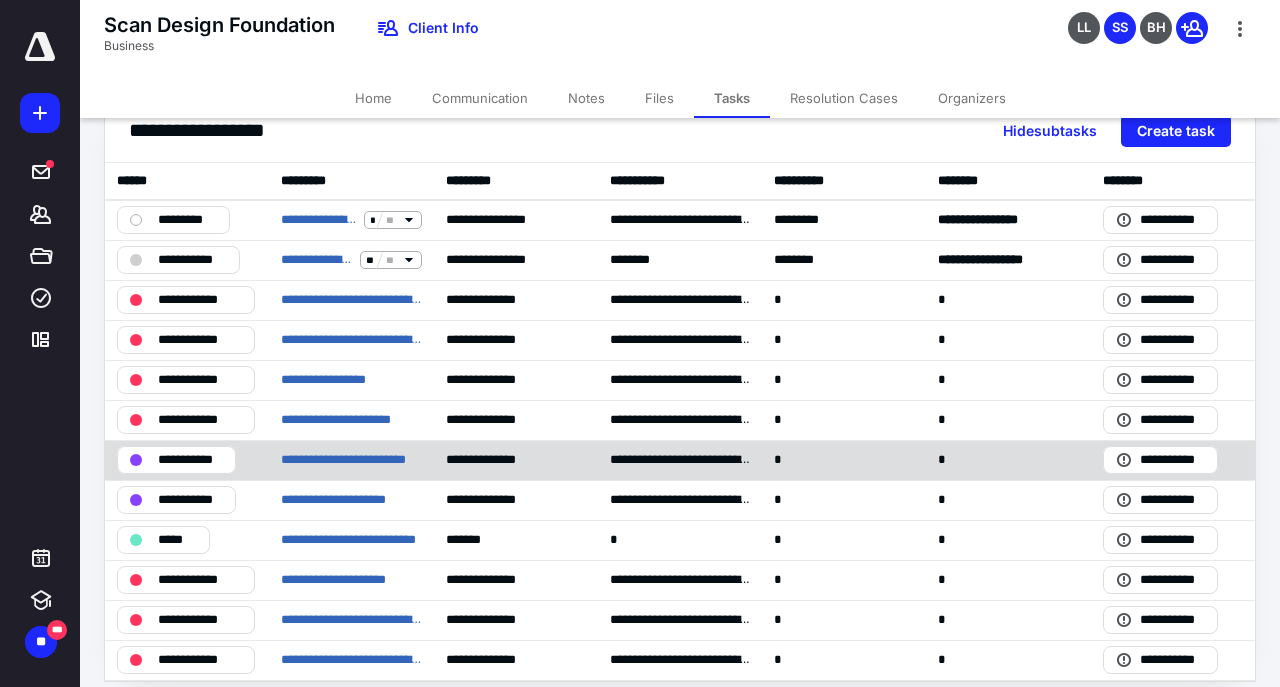 scroll, scrollTop: 0, scrollLeft: 0, axis: both 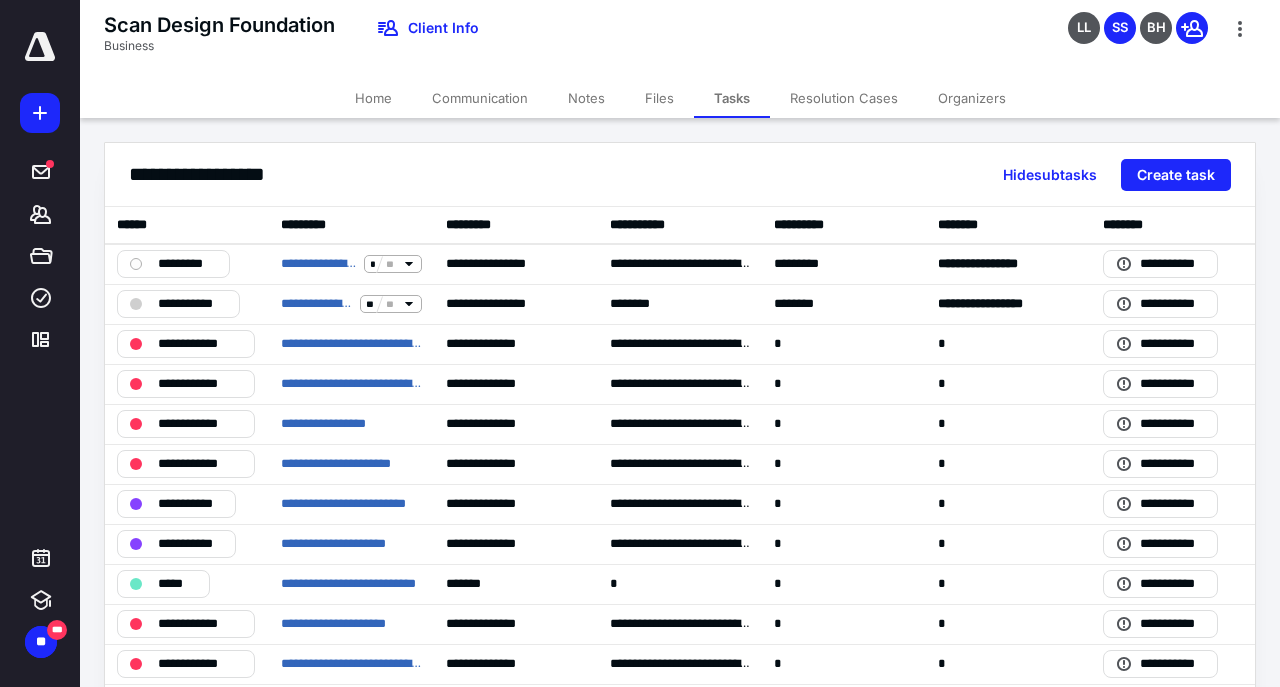 click on "Files" at bounding box center (659, 98) 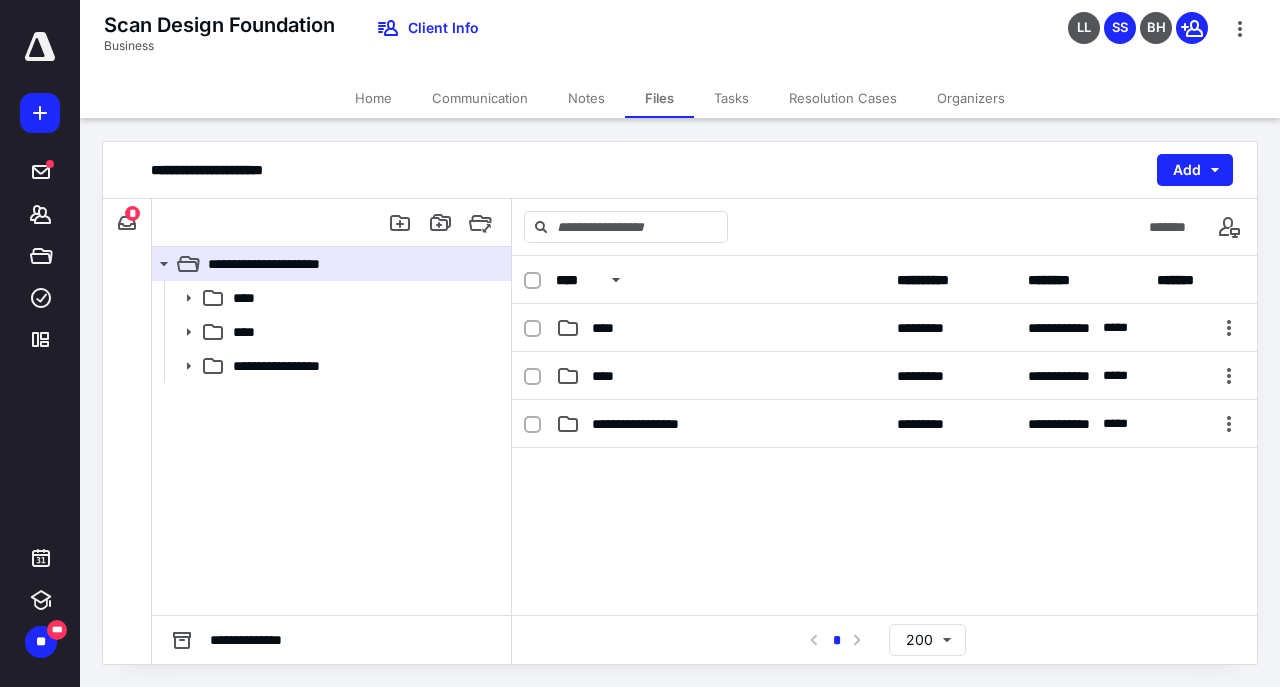 click on "Tasks" at bounding box center [731, 98] 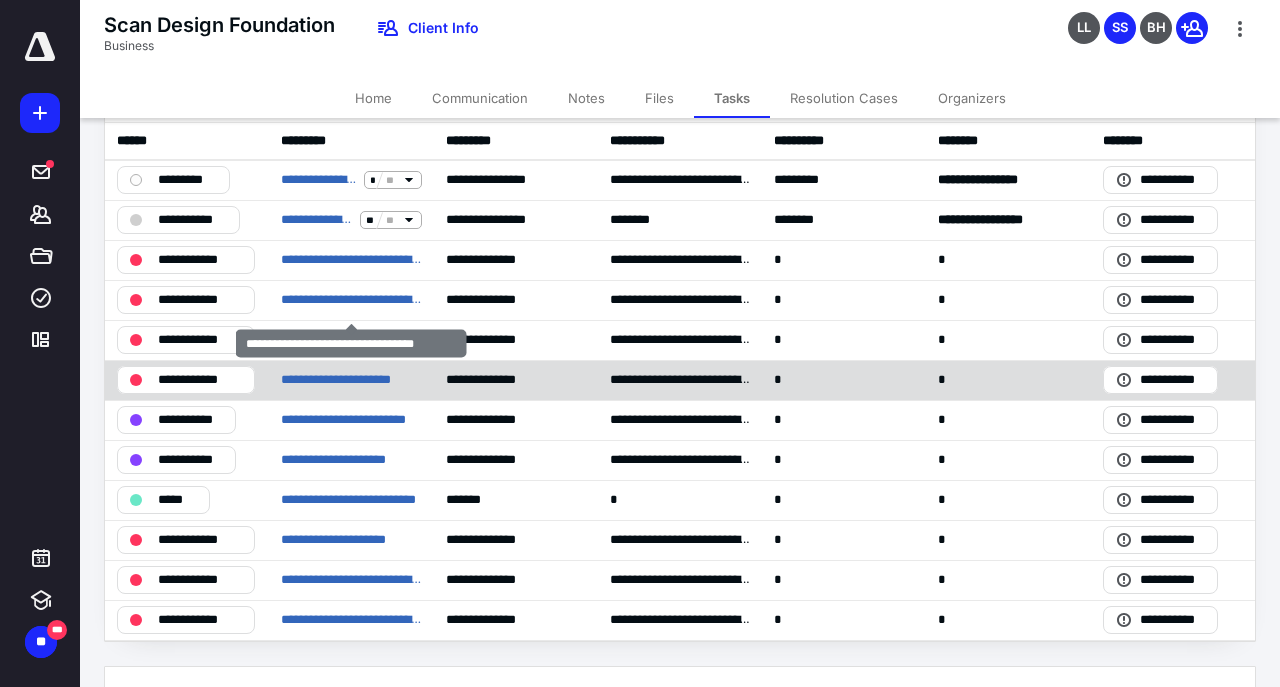 scroll, scrollTop: 85, scrollLeft: 0, axis: vertical 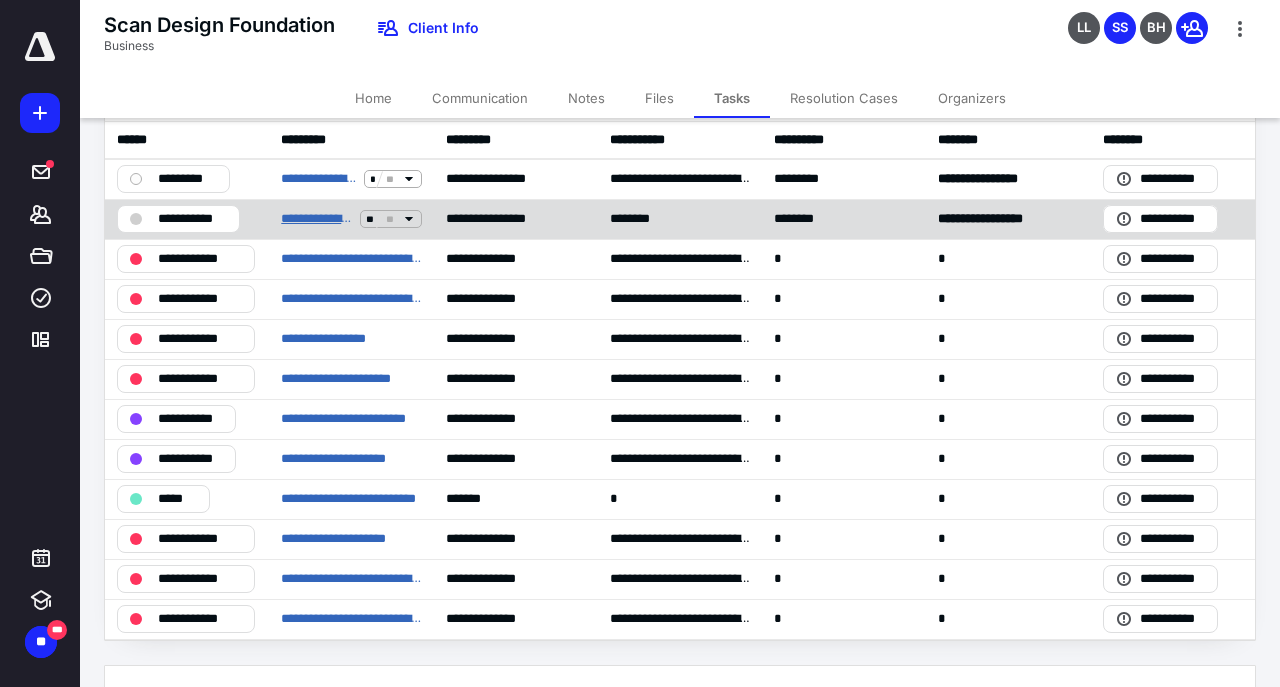 click on "**********" at bounding box center (316, 219) 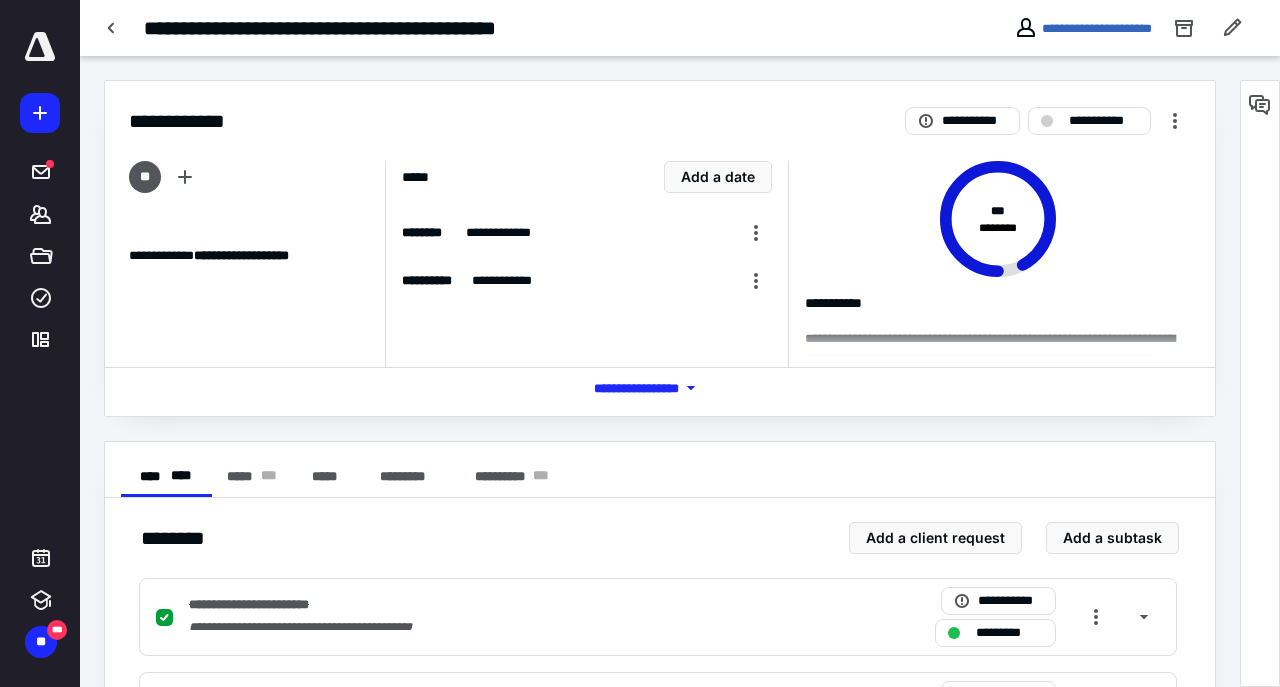 scroll, scrollTop: 128, scrollLeft: 0, axis: vertical 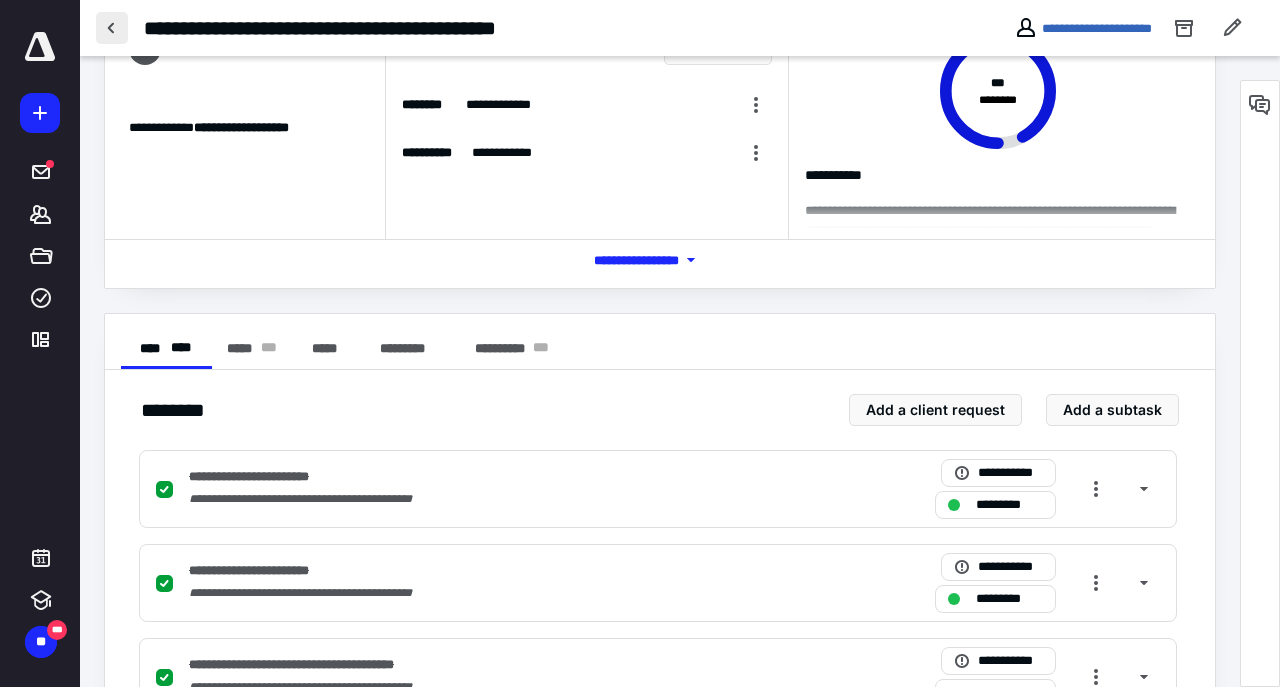 click at bounding box center [112, 28] 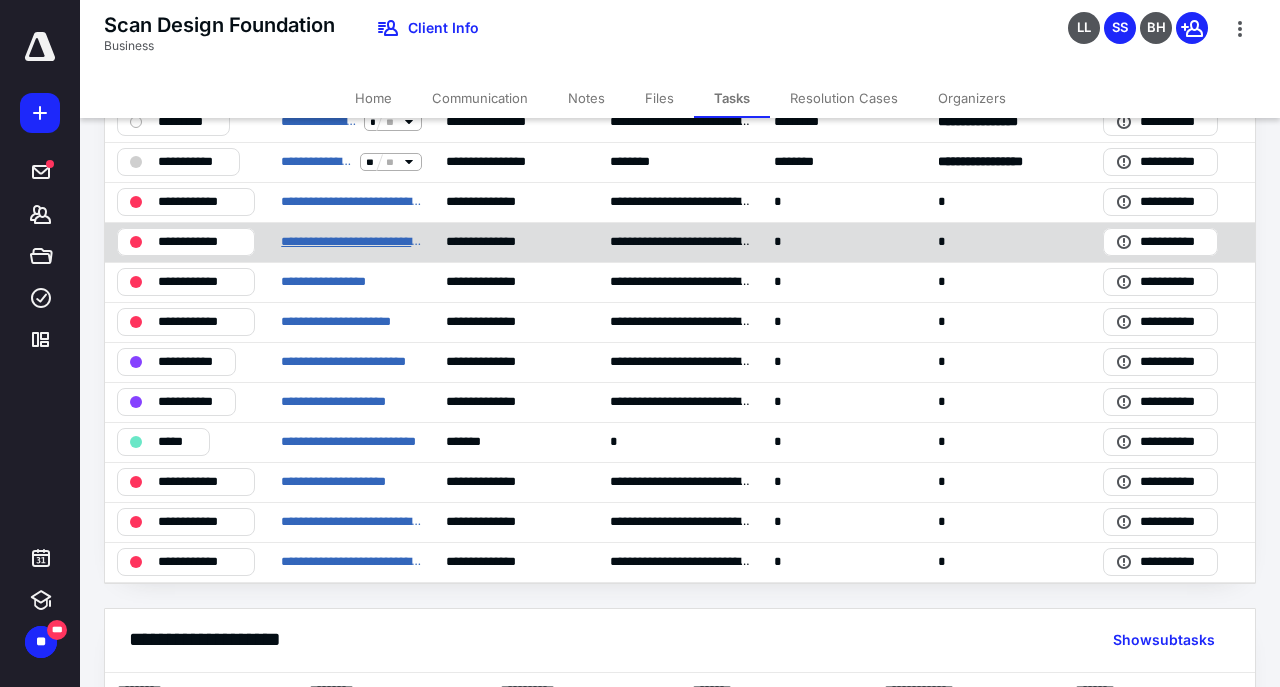 scroll, scrollTop: 150, scrollLeft: 0, axis: vertical 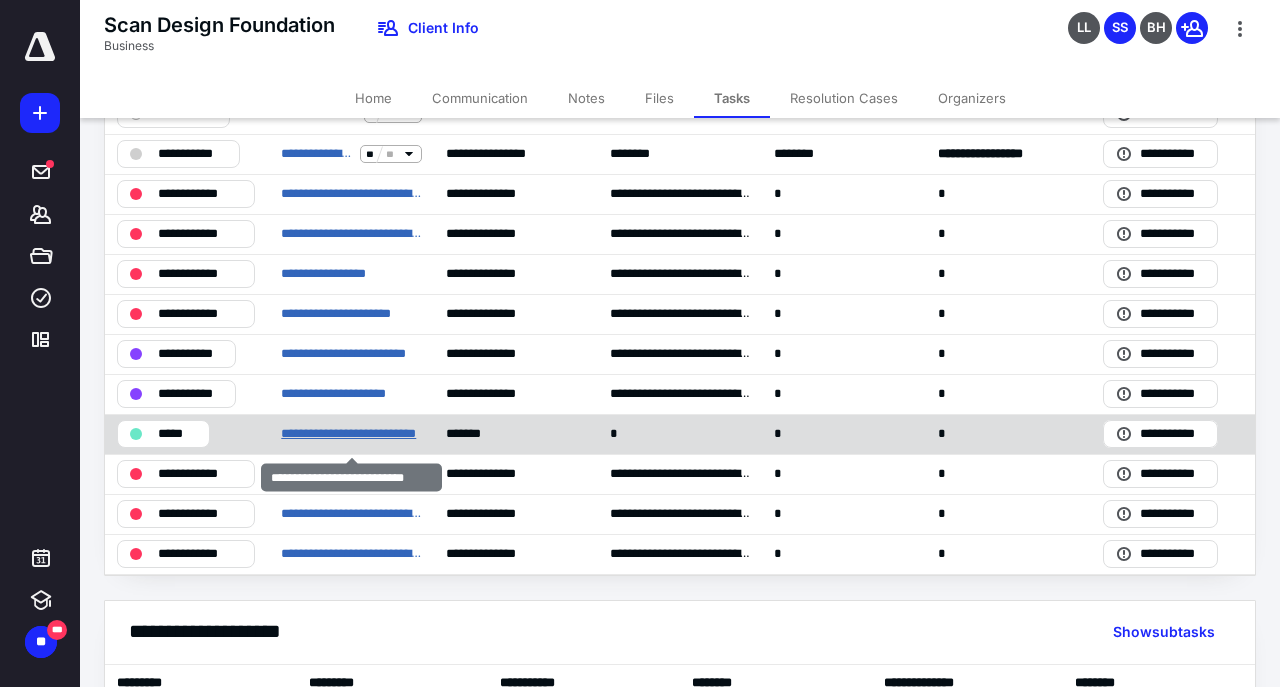 click on "**********" at bounding box center [351, 434] 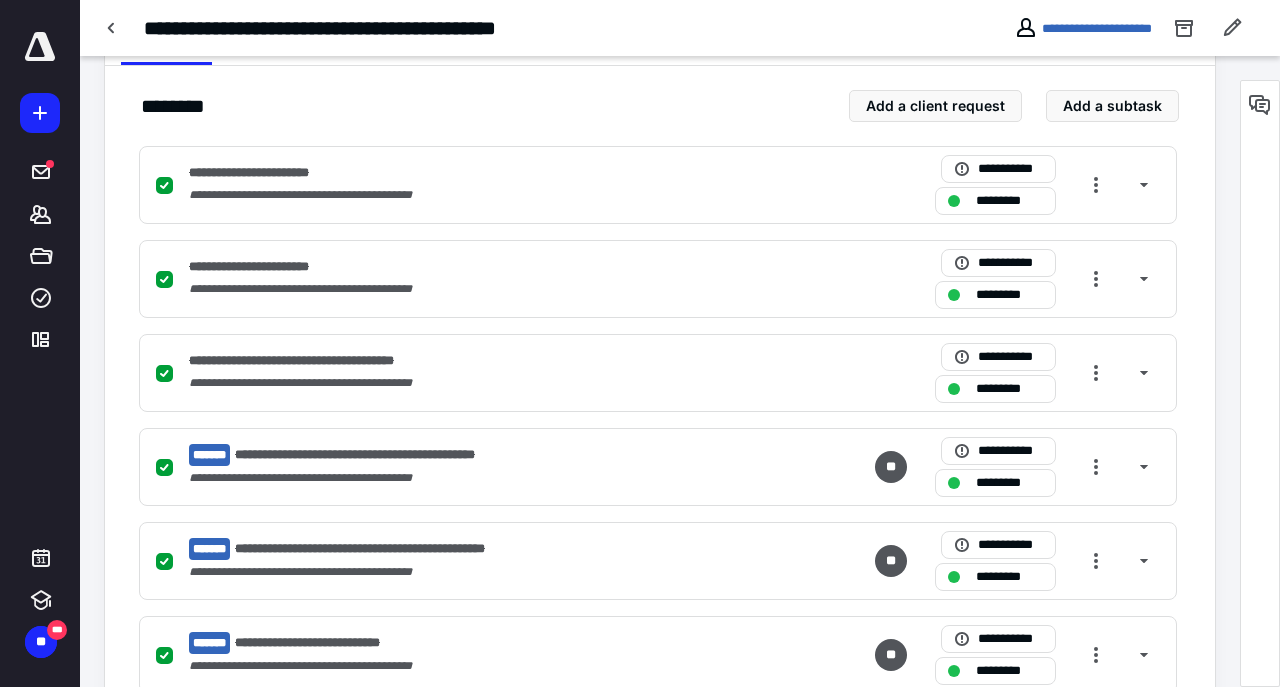 scroll, scrollTop: 0, scrollLeft: 0, axis: both 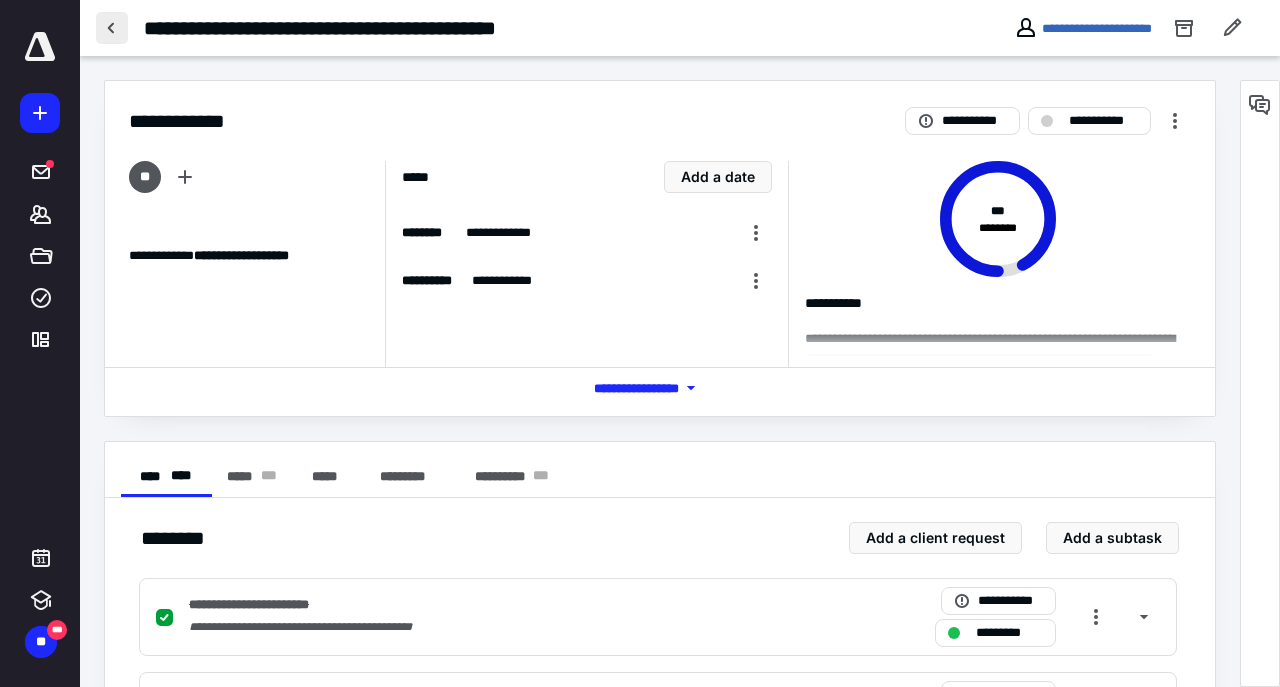 click at bounding box center [112, 28] 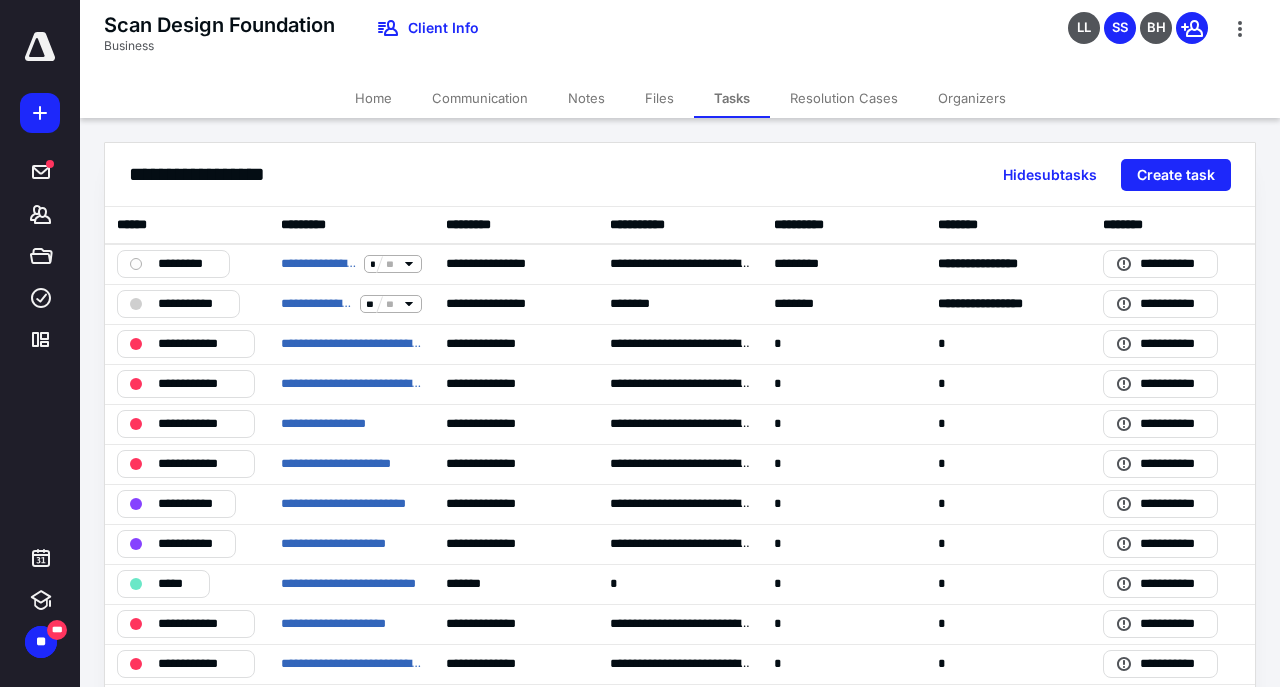 click on "Home" at bounding box center (373, 98) 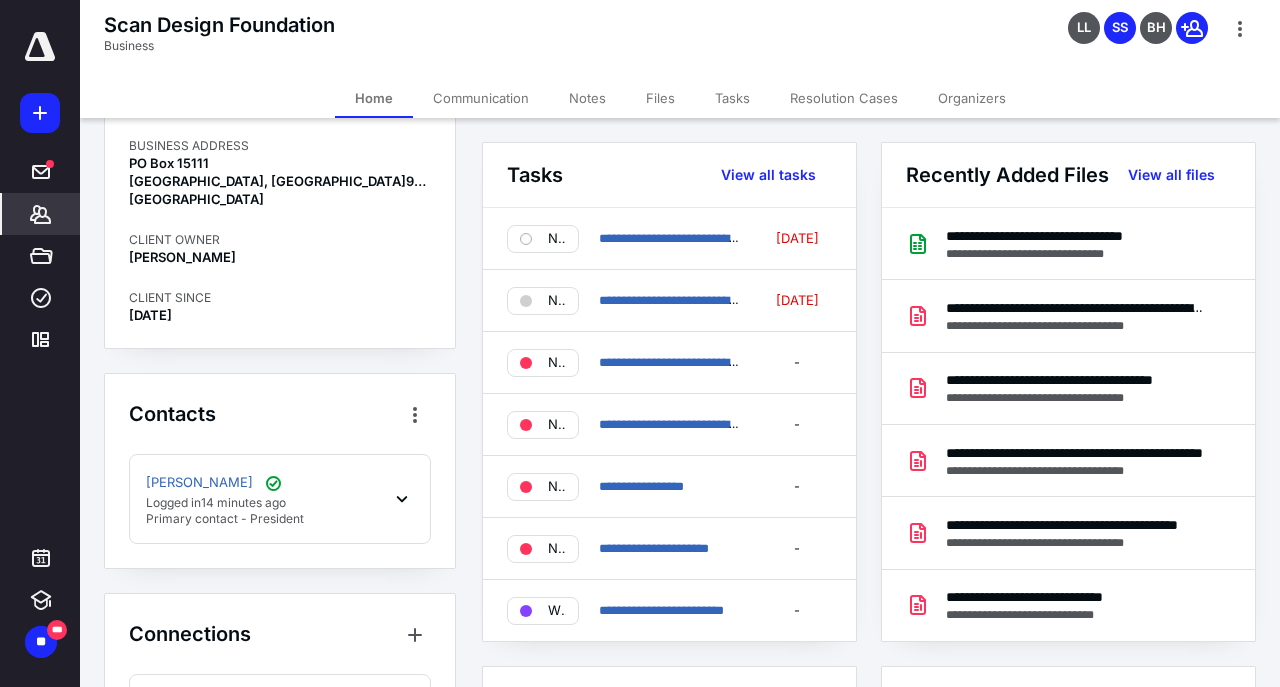 scroll, scrollTop: 649, scrollLeft: 0, axis: vertical 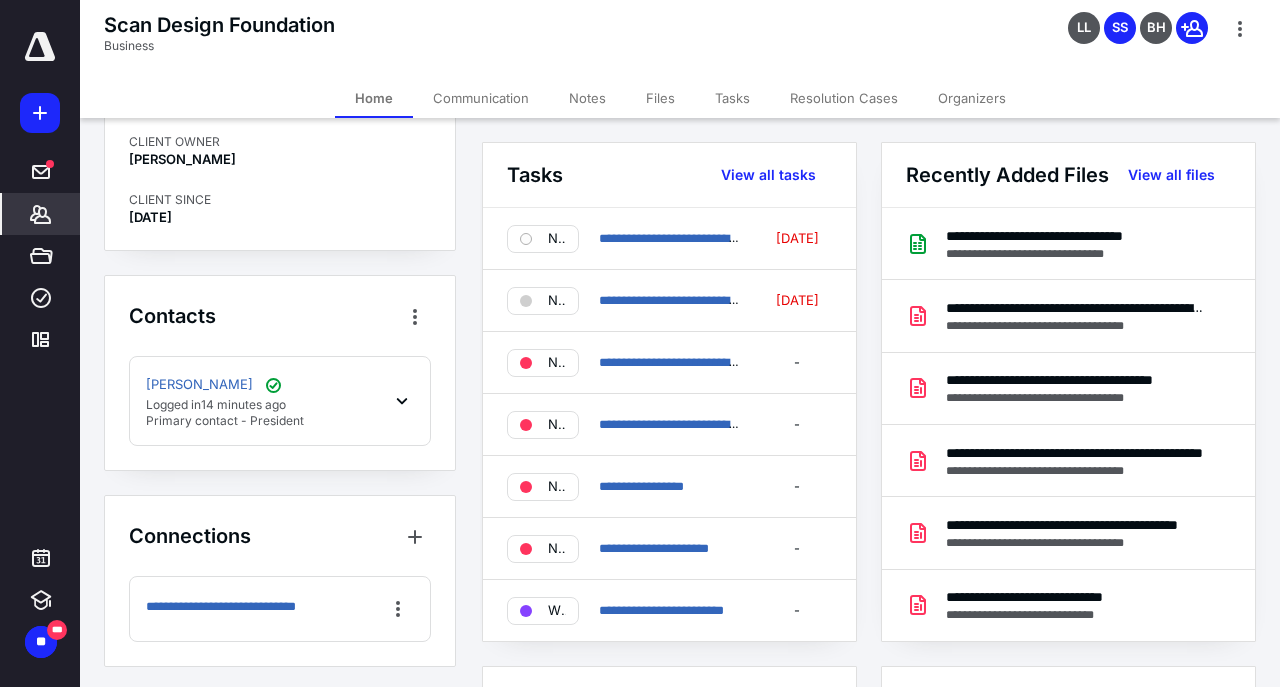click on "Files" at bounding box center (660, 98) 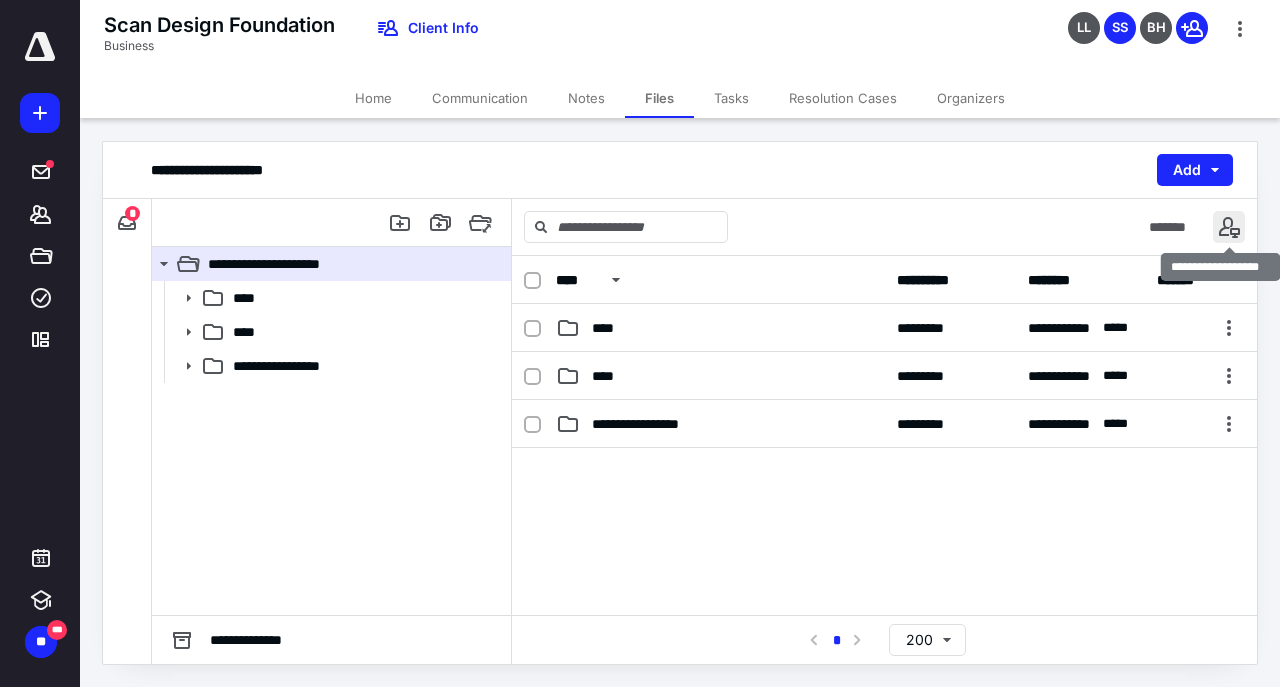 click at bounding box center [1229, 227] 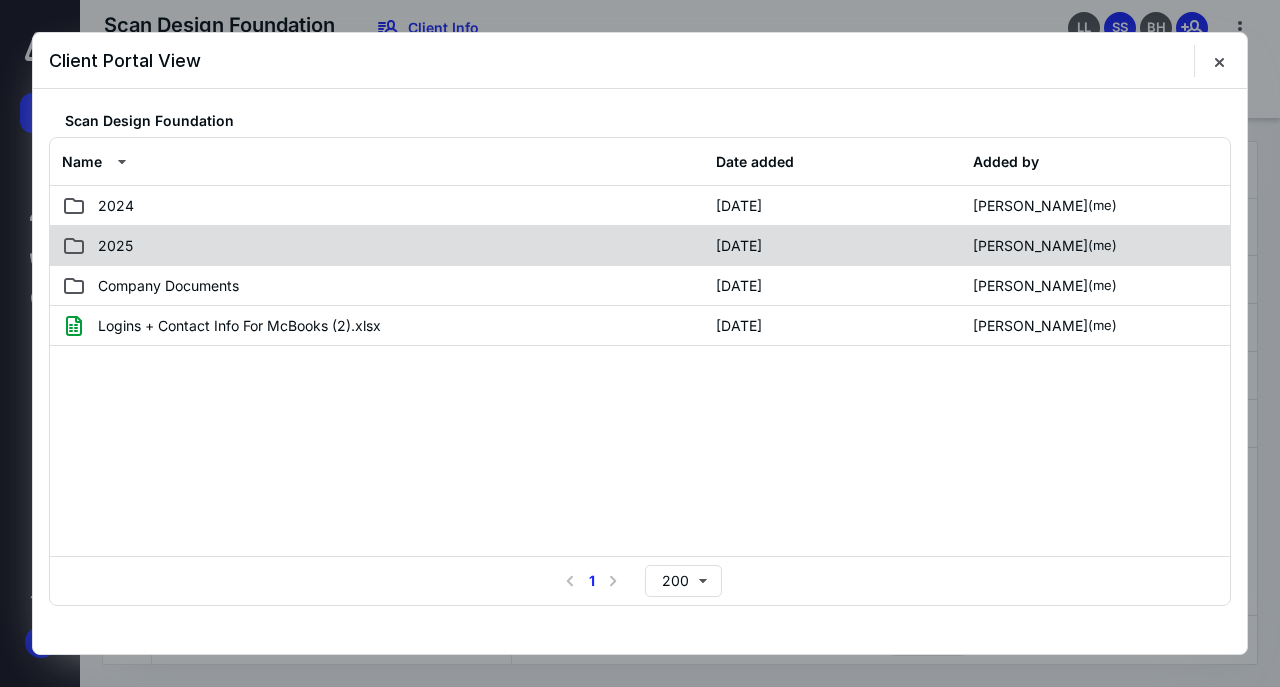 click on "2025 [DATE] [PERSON_NAME]  (me)" at bounding box center (640, 246) 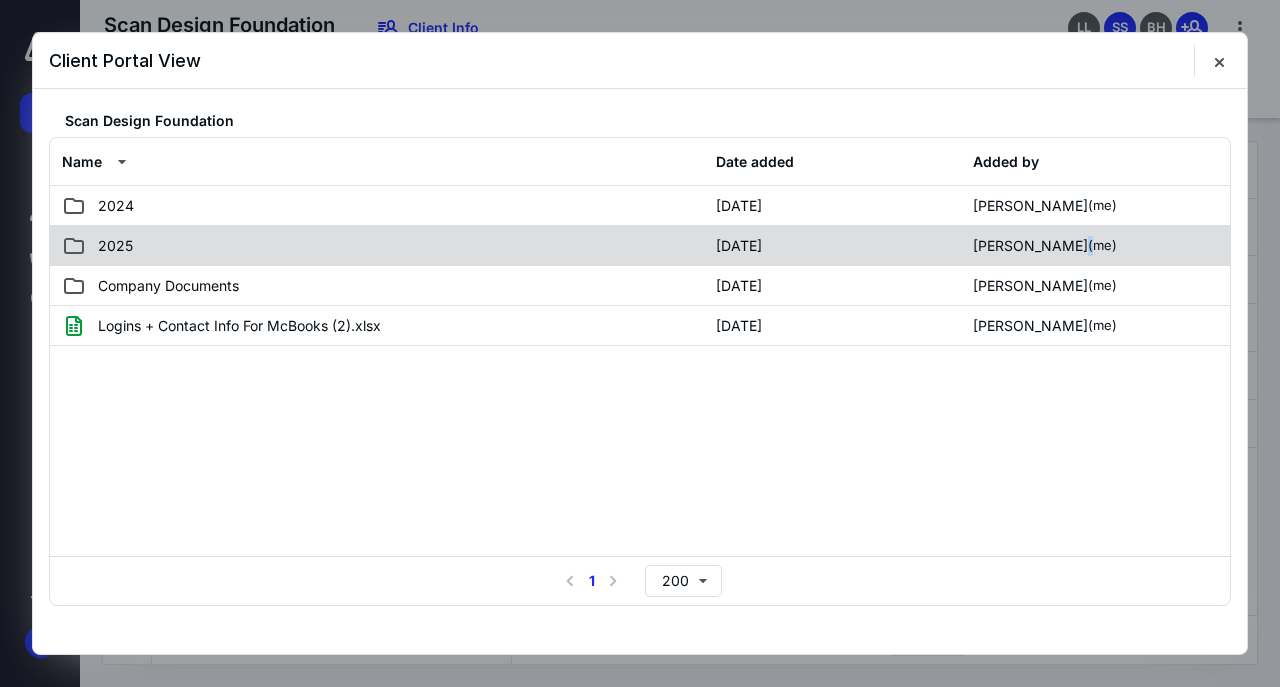 click on "2025 [DATE] [PERSON_NAME]  (me)" at bounding box center (640, 246) 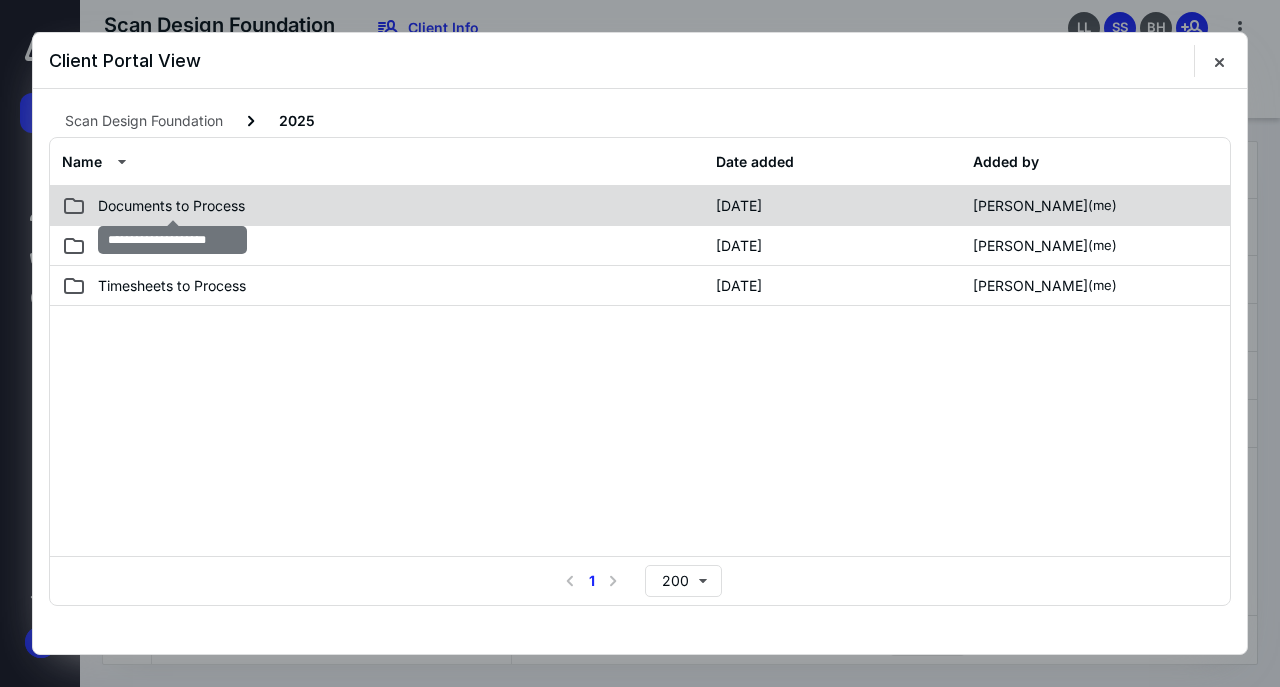 click on "Documents to Process" at bounding box center [171, 206] 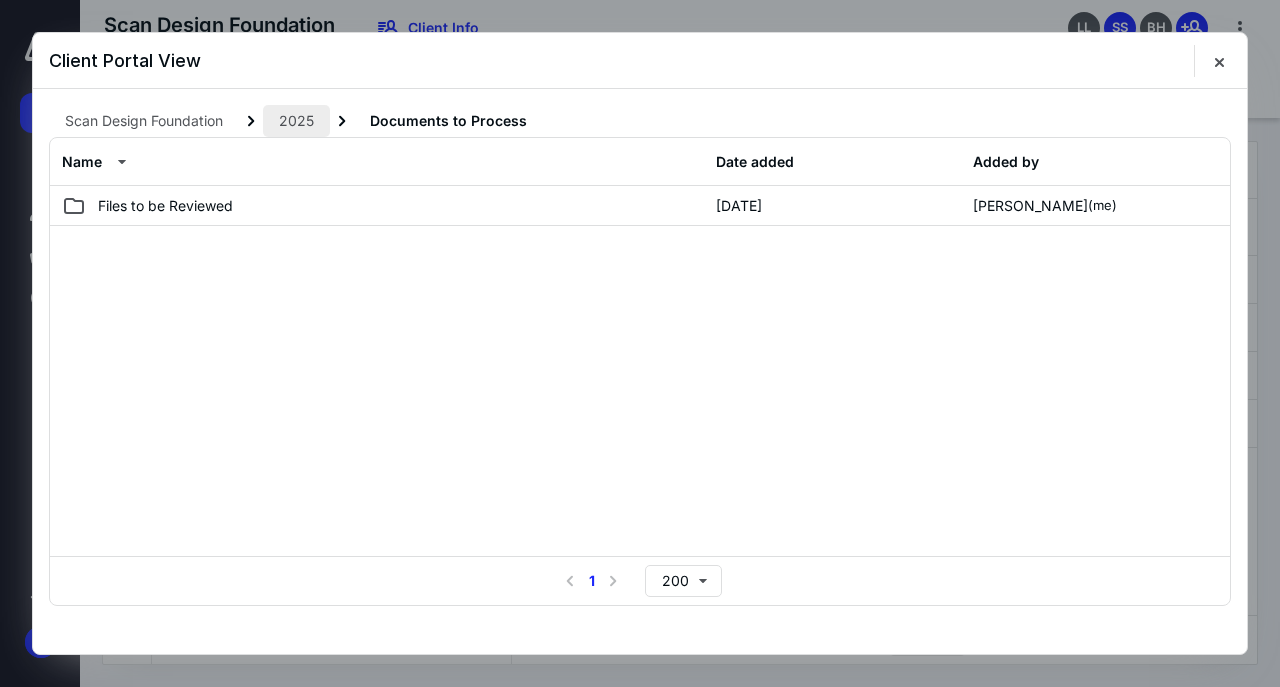 click on "2025" at bounding box center (296, 121) 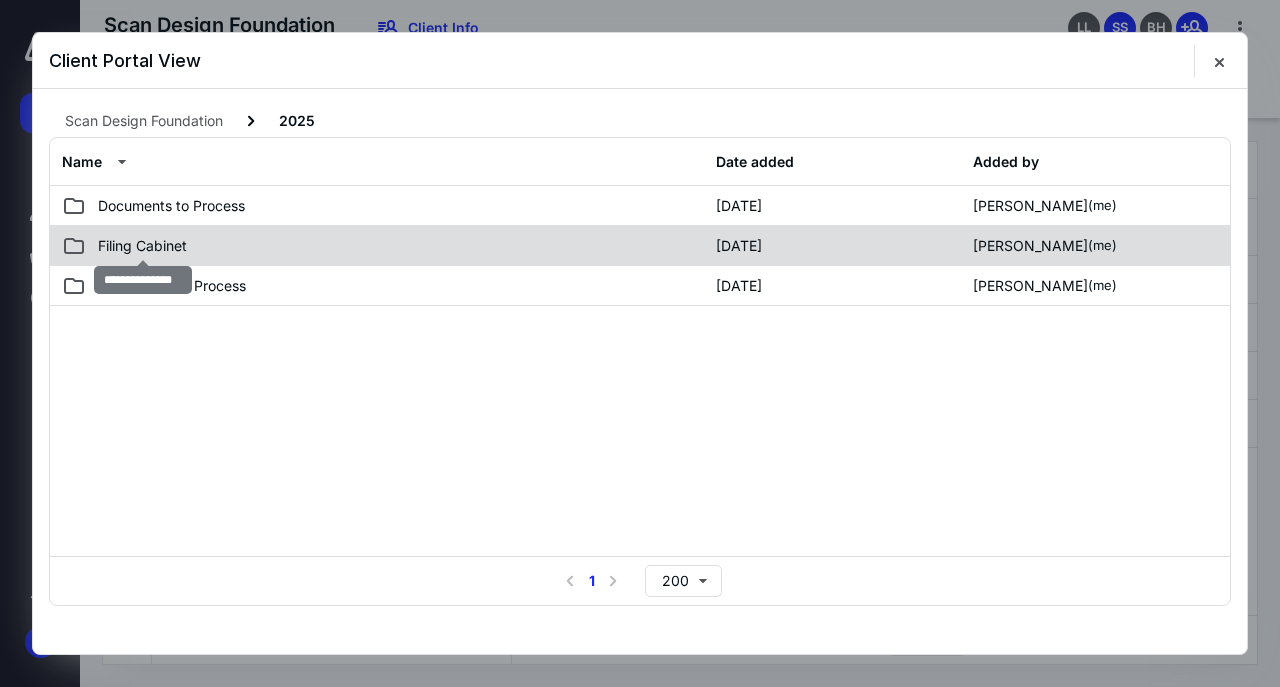 click on "Filing Cabinet" at bounding box center (142, 246) 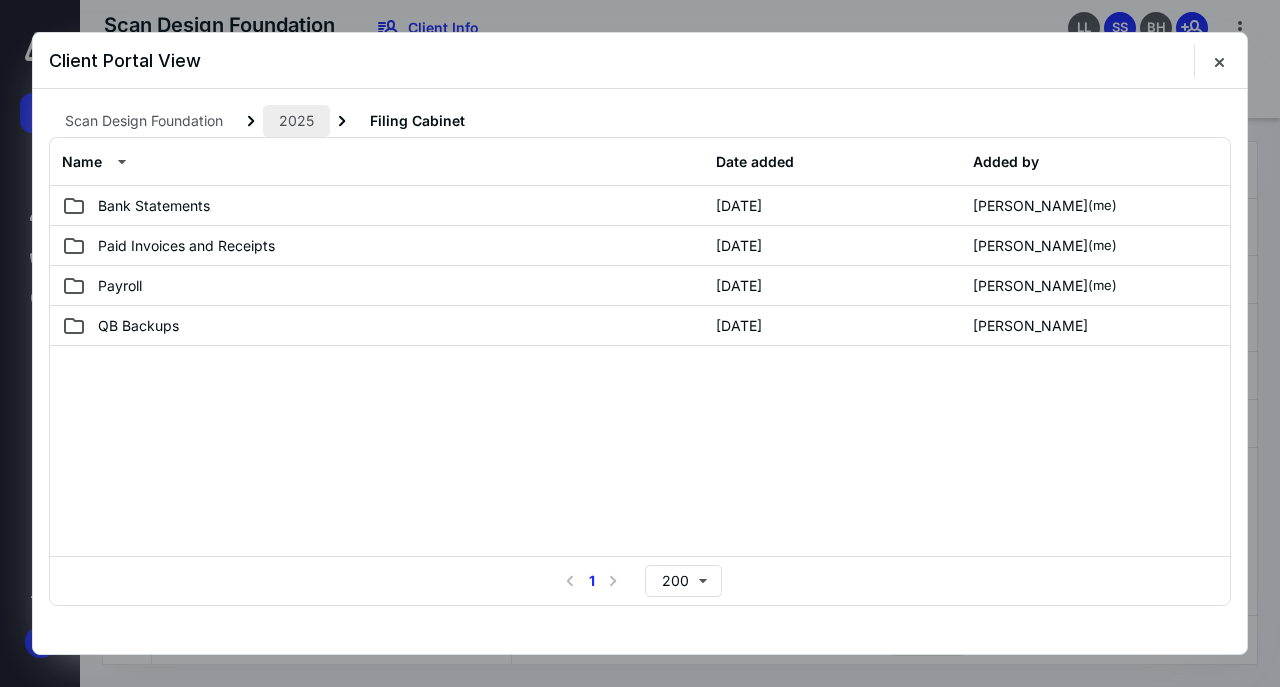 click on "2025" at bounding box center (296, 121) 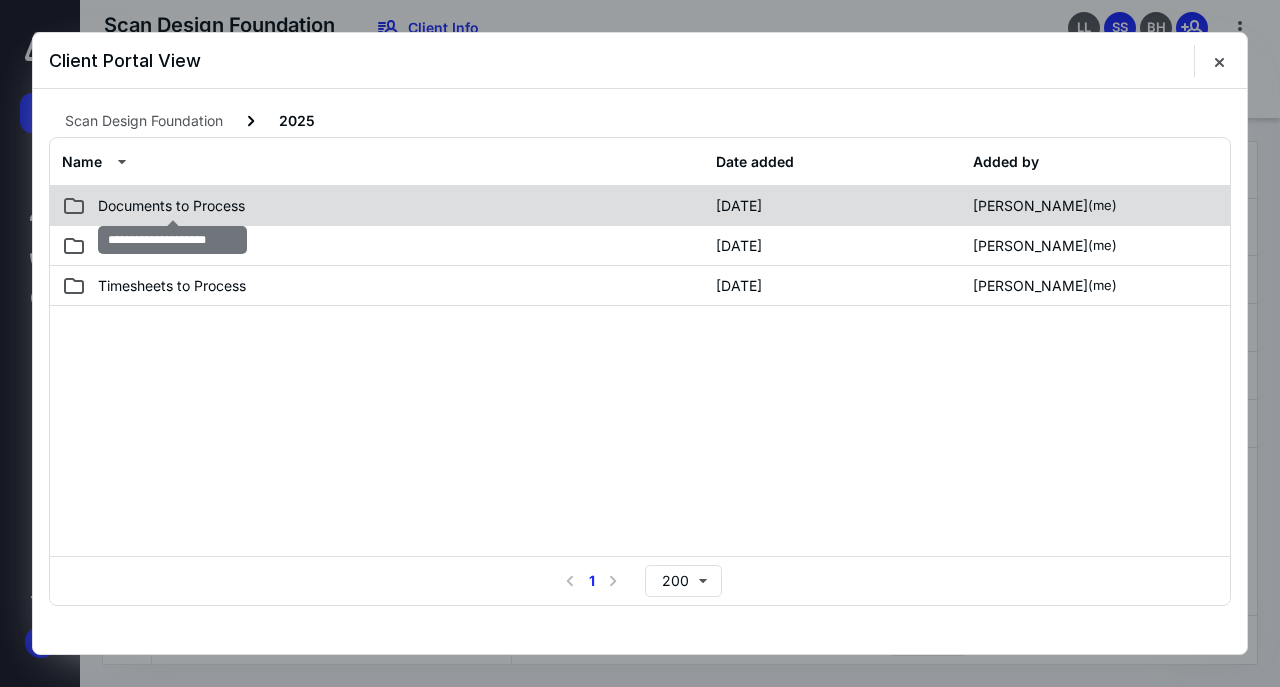 click on "Documents to Process" at bounding box center [171, 206] 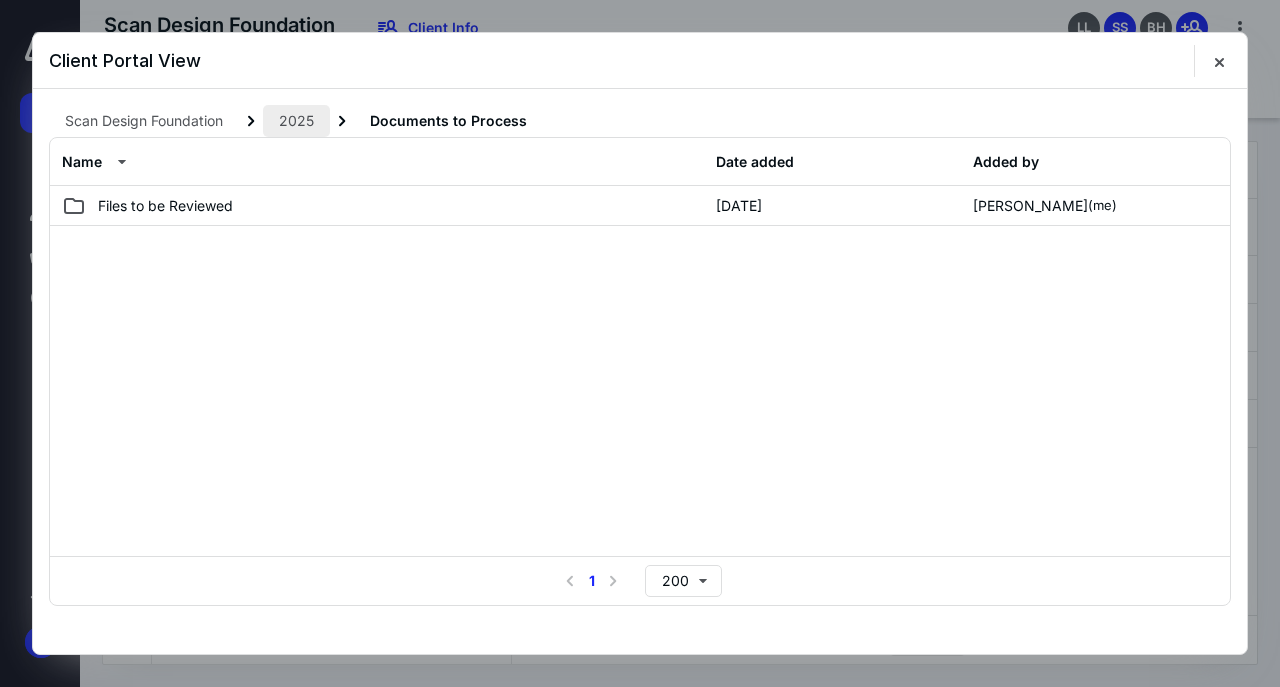 click on "2025" at bounding box center (296, 121) 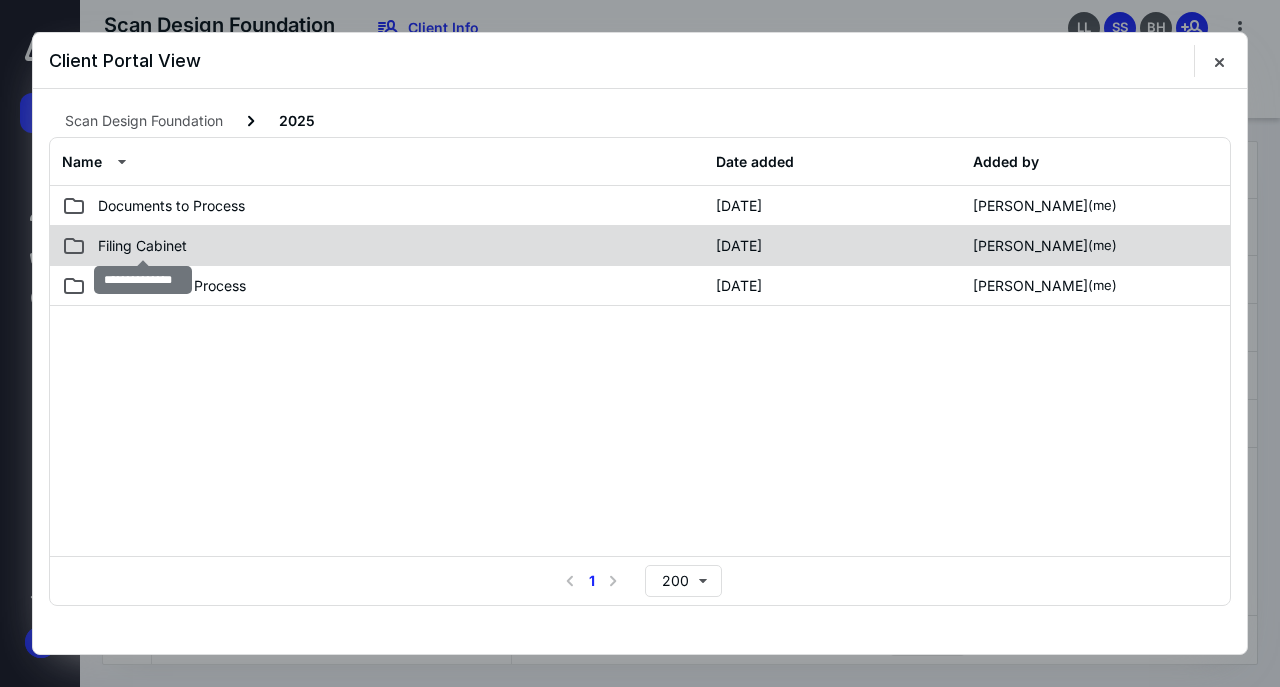 click on "Filing Cabinet" at bounding box center (142, 246) 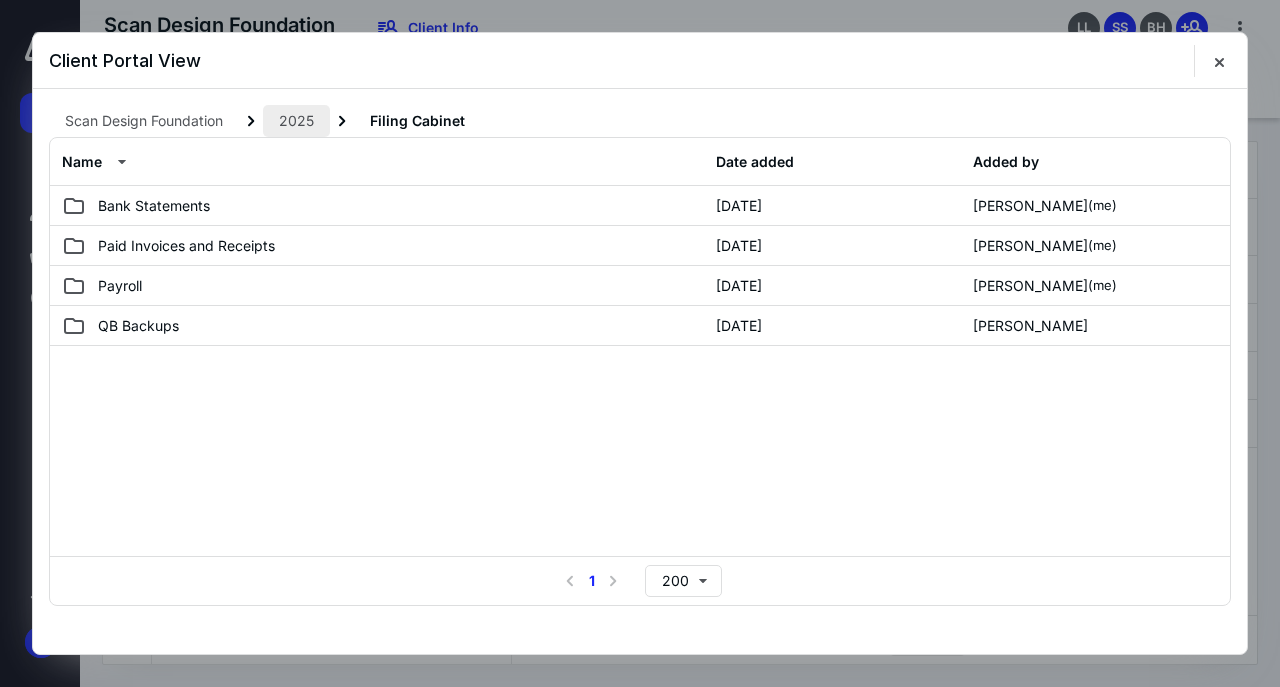 click on "2025" at bounding box center (296, 121) 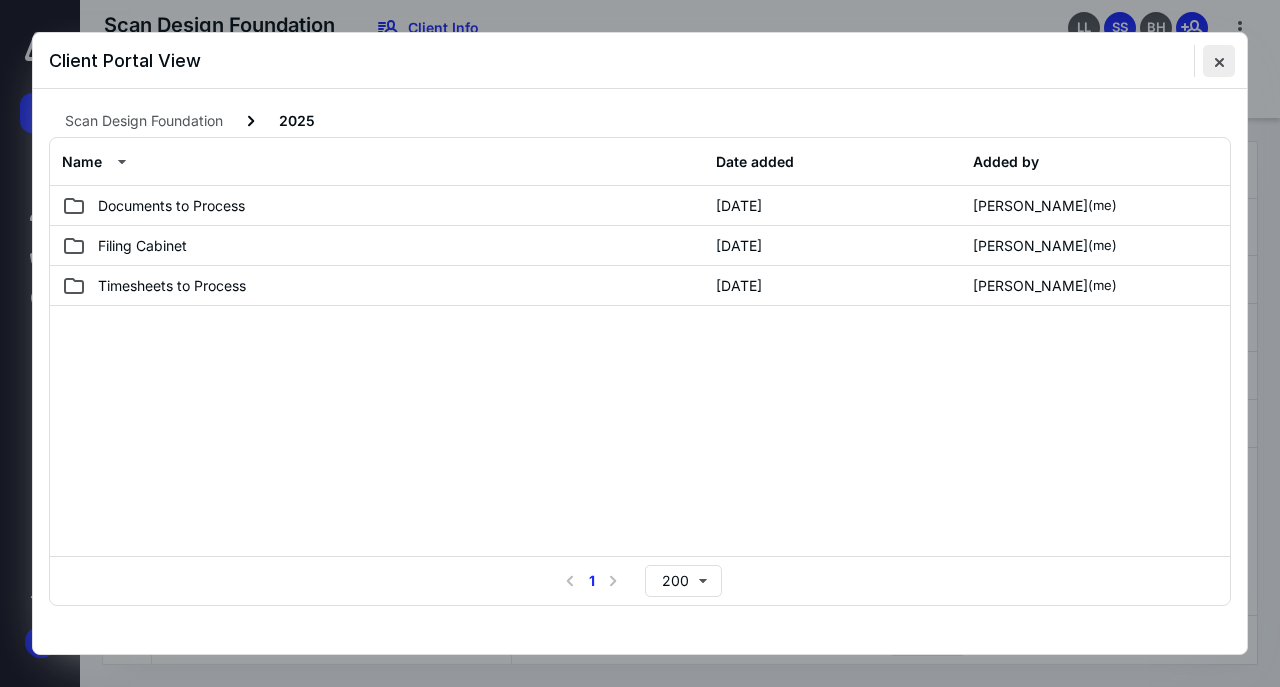 click at bounding box center [1219, 61] 